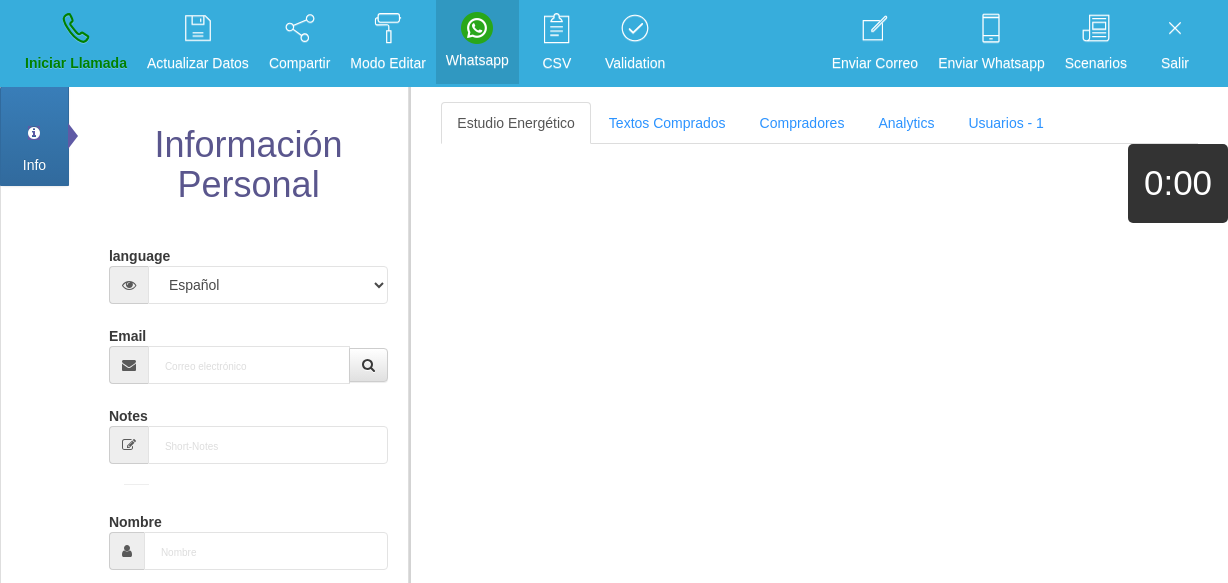 scroll, scrollTop: 0, scrollLeft: 0, axis: both 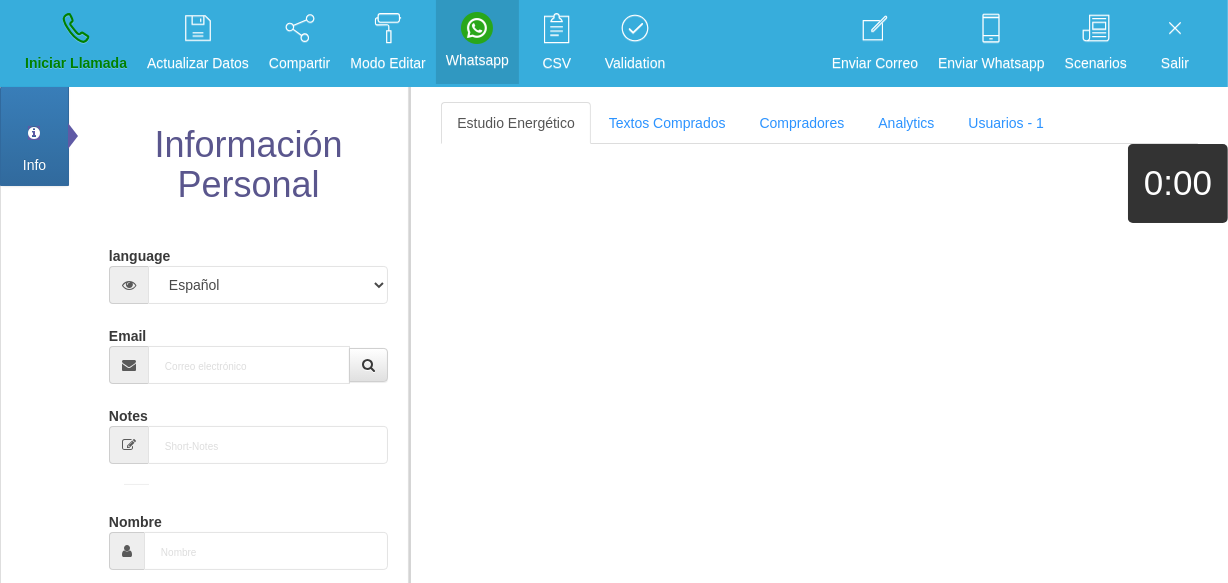 click on "Aspectos Positivos
Aspectos Negativos
Días Importantes" at bounding box center (819, 420) 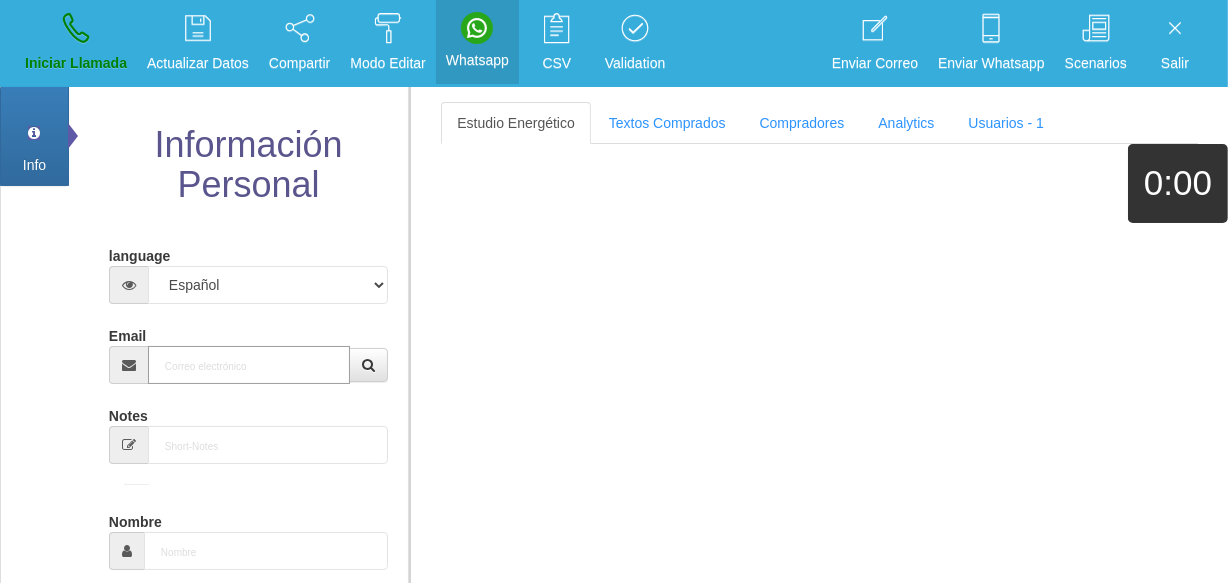 click on "Email" at bounding box center (249, 365) 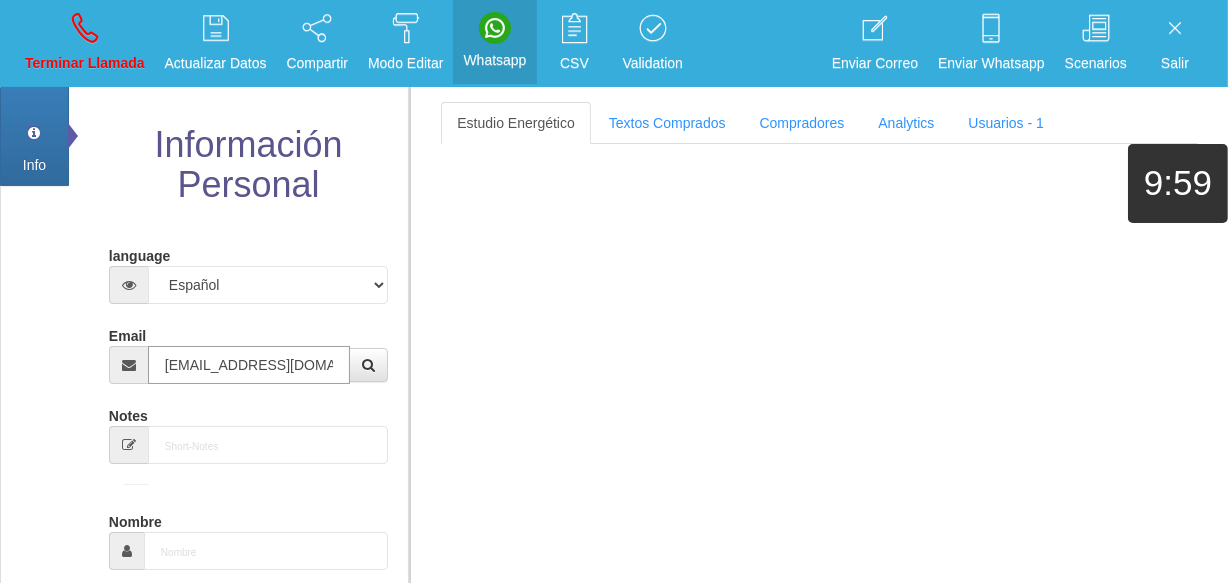 type on "[DATE]" 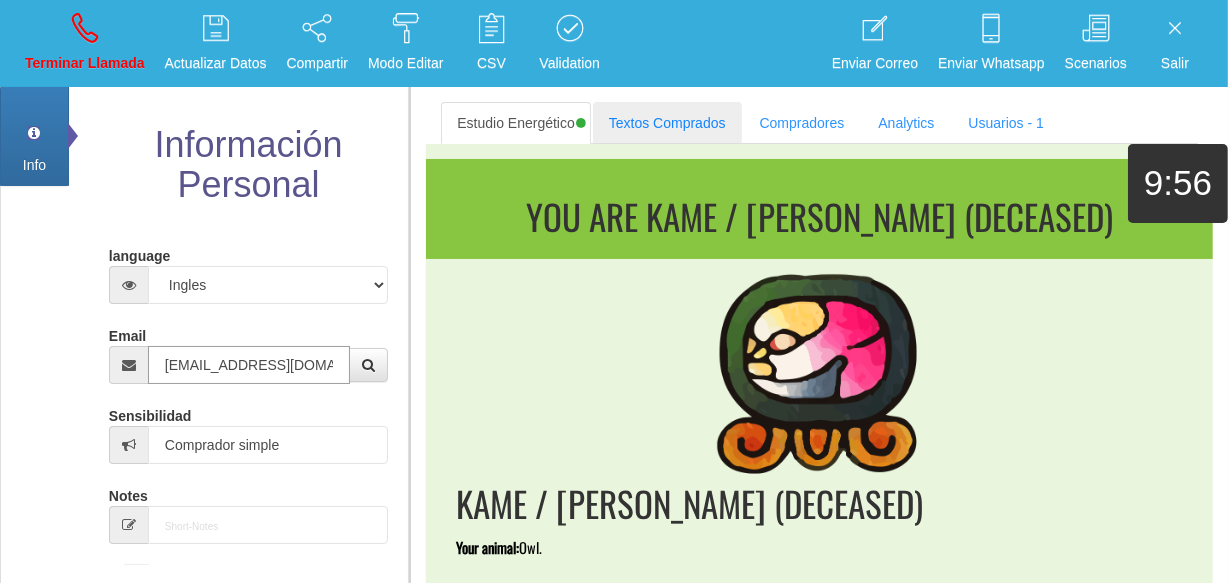 type on "[EMAIL_ADDRESS][DOMAIN_NAME]" 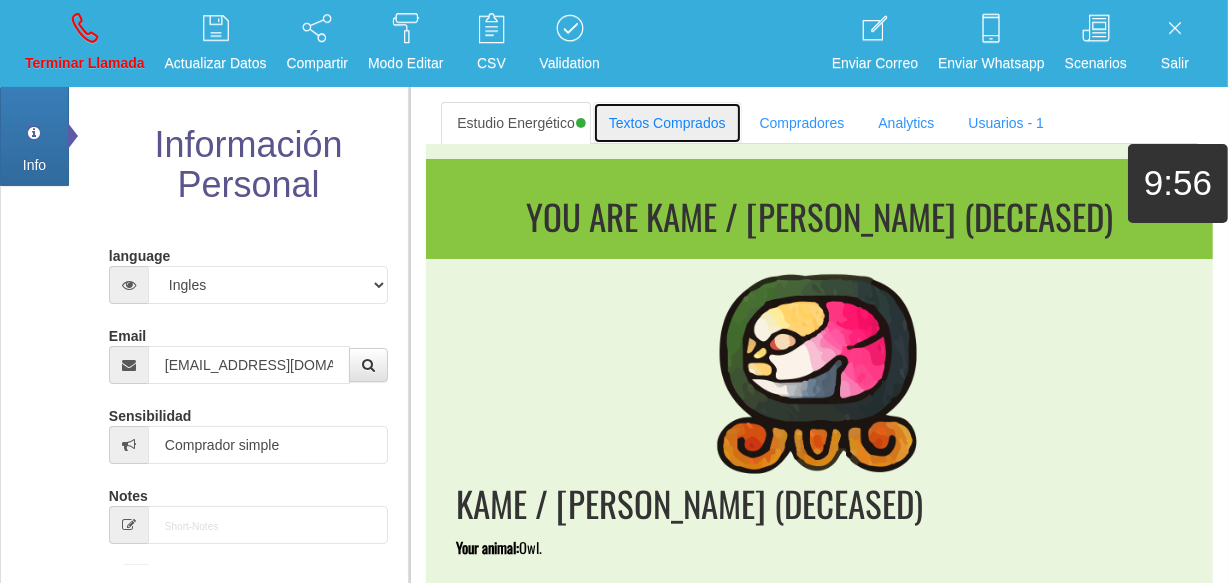 click on "Textos Comprados" at bounding box center [667, 123] 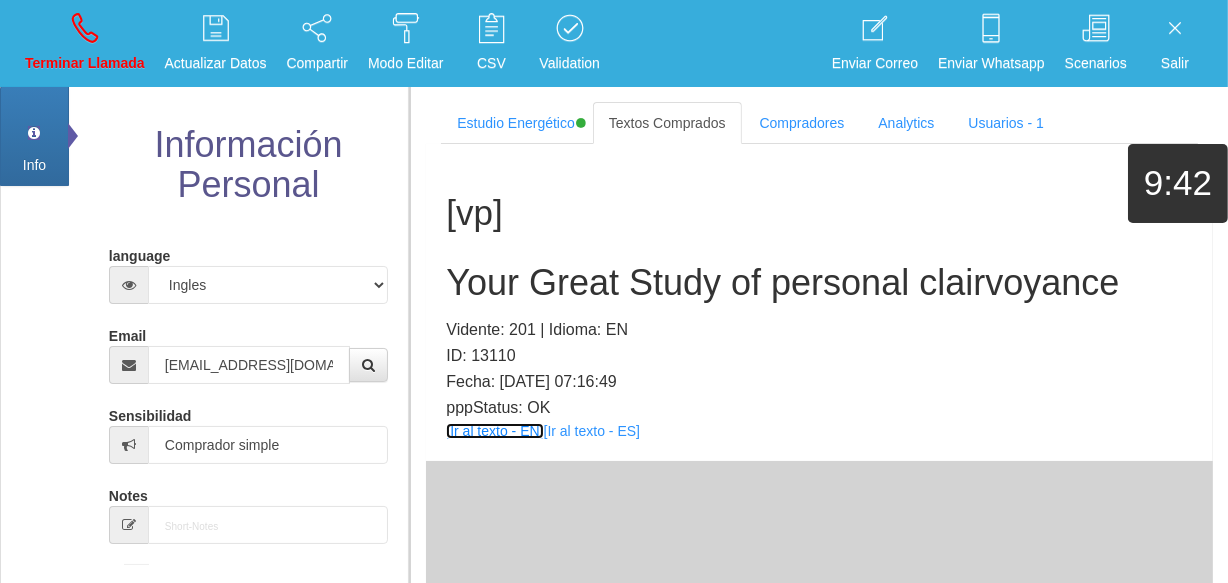 click on "[Ir al texto - EN]" at bounding box center (494, 431) 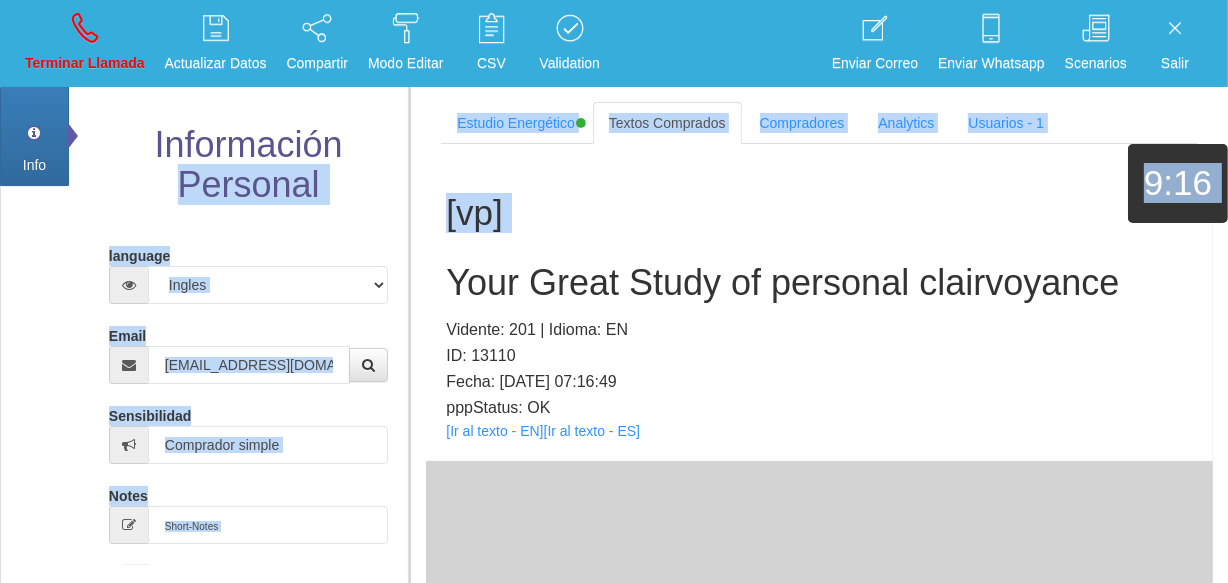 drag, startPoint x: 393, startPoint y: 190, endPoint x: 449, endPoint y: 256, distance: 86.55634 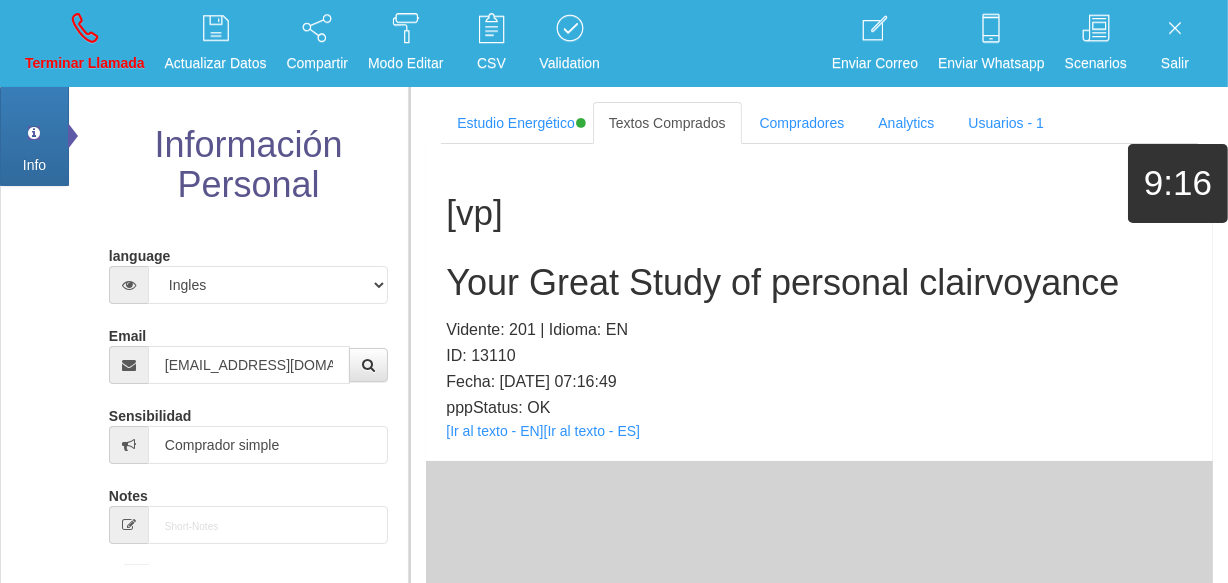 click on "Your Great Study of personal clairvoyance" at bounding box center [819, 283] 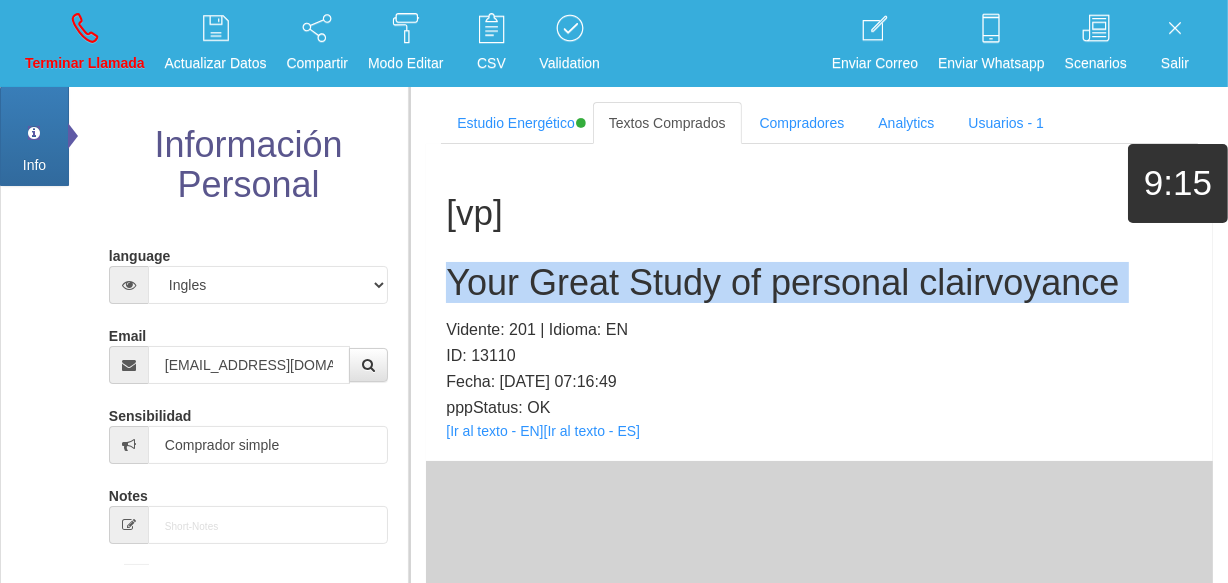 click on "Your Great Study of personal clairvoyance" at bounding box center (819, 283) 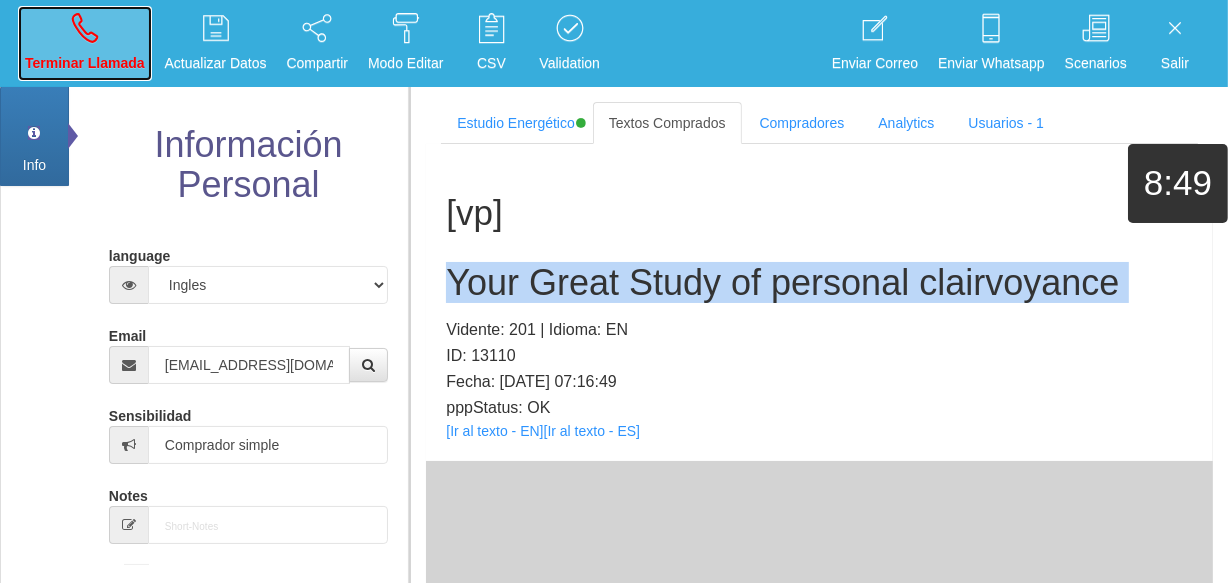 click on "Terminar Llamada" at bounding box center (85, 43) 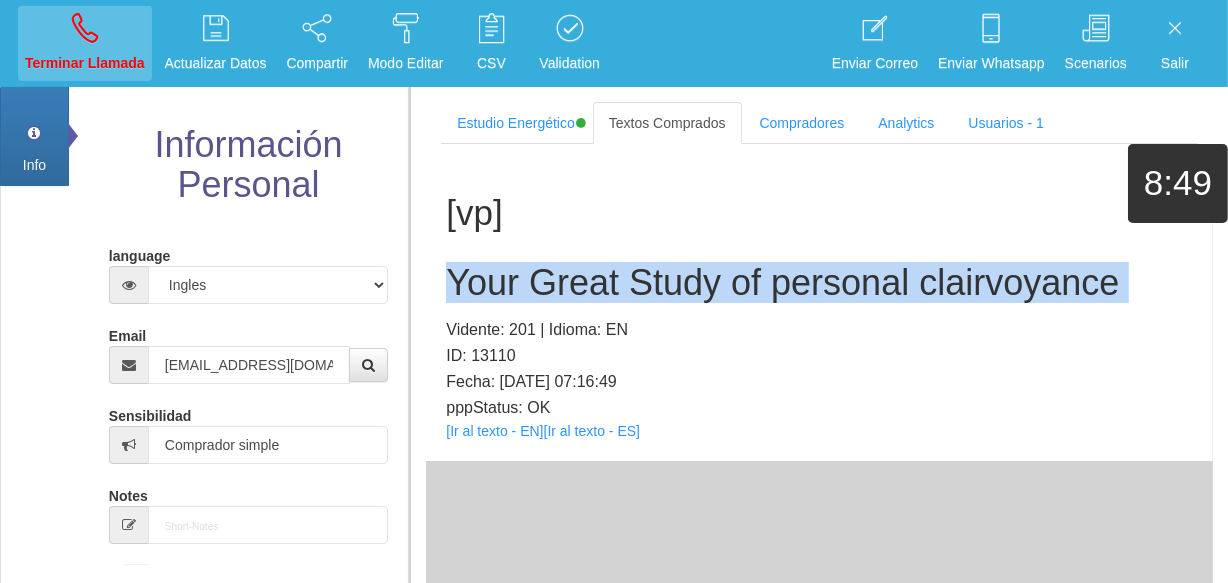 type 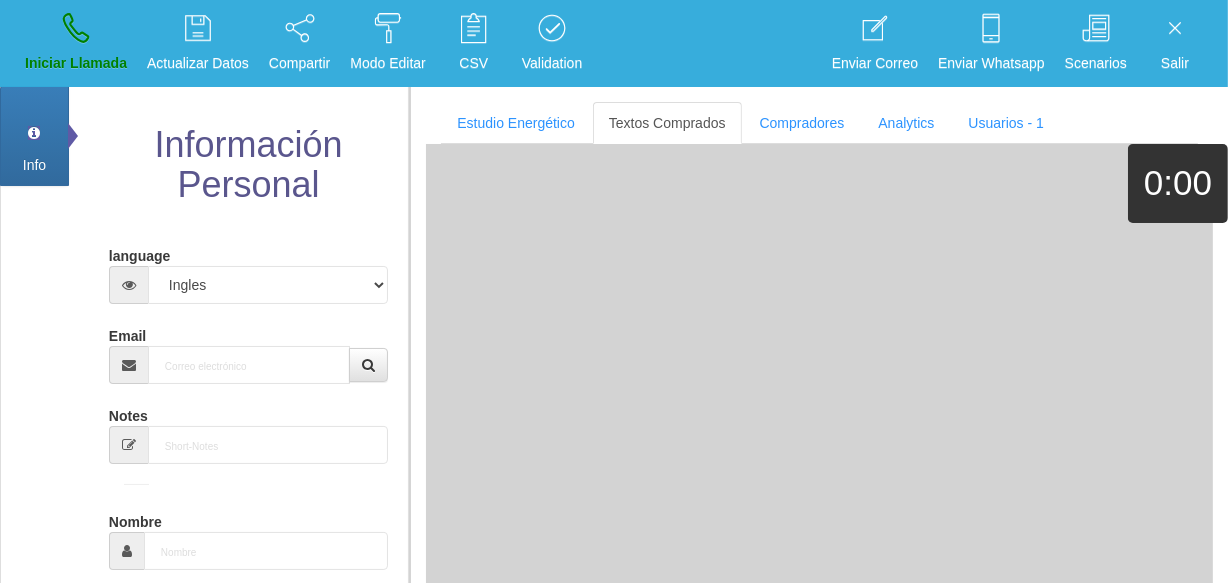 click on "Email" at bounding box center (248, 351) 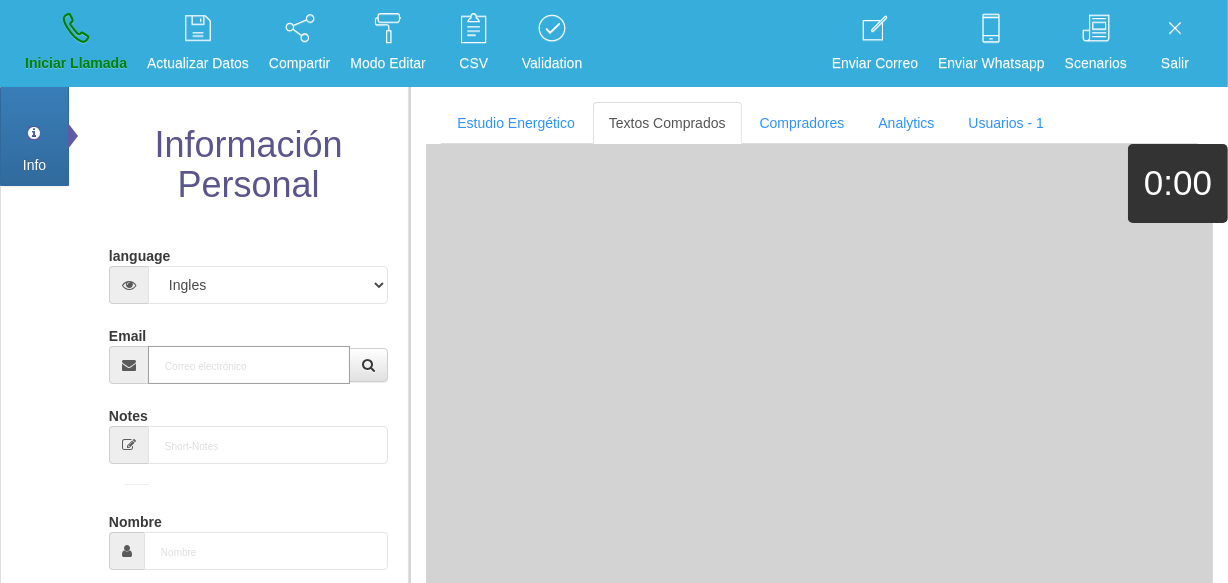 click on "Email" at bounding box center (249, 365) 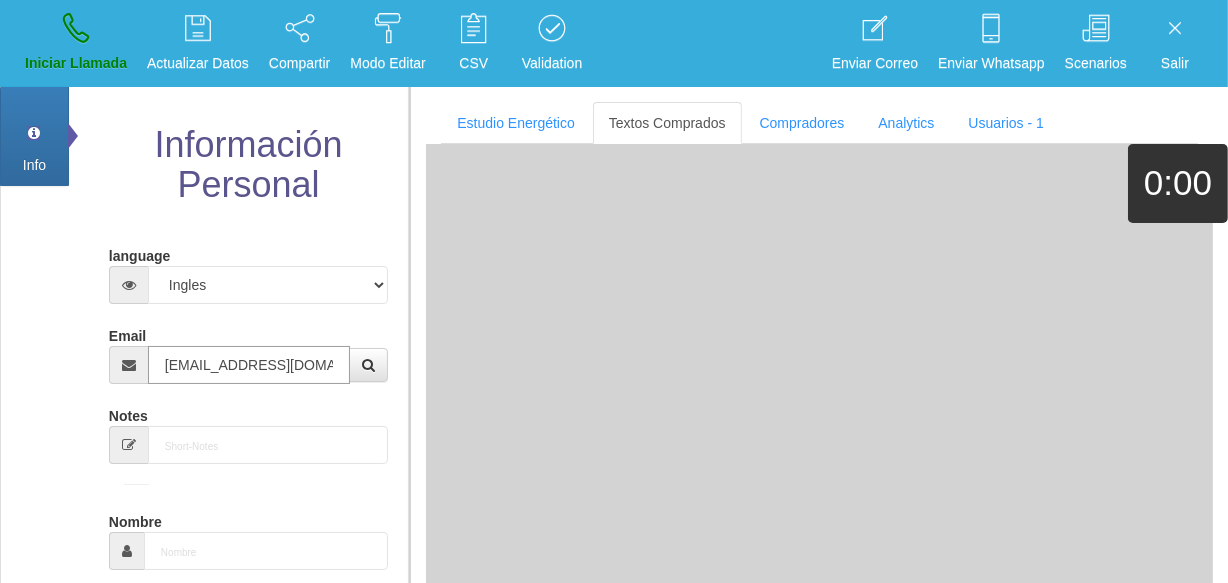 scroll, scrollTop: 0, scrollLeft: 32, axis: horizontal 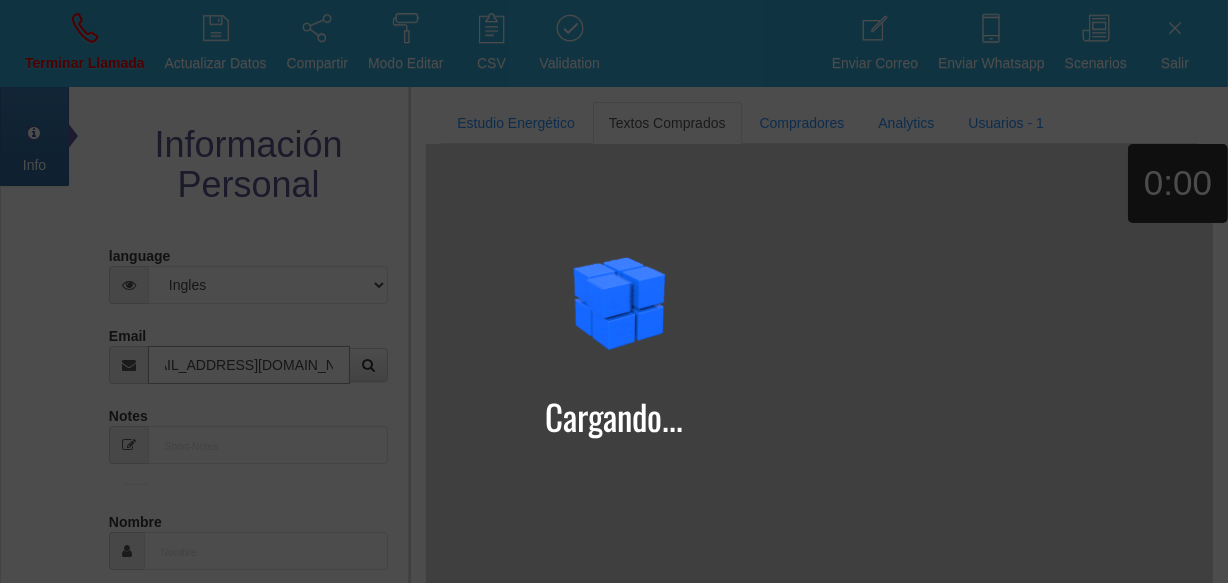 type on "[EMAIL_ADDRESS][DOMAIN_NAME]" 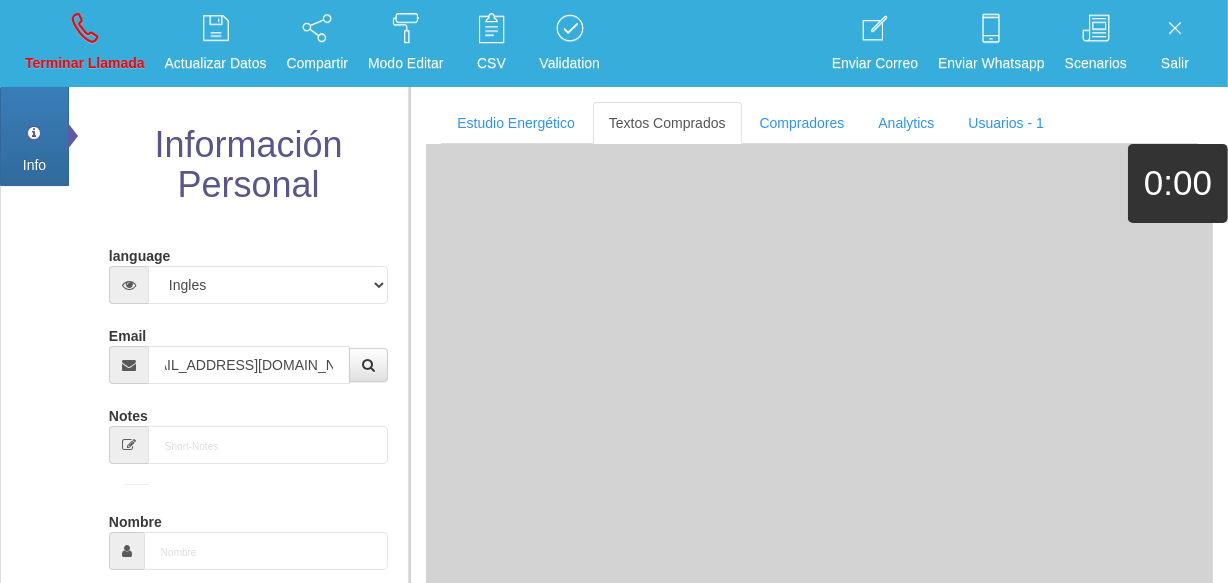 type on "[DATE]" 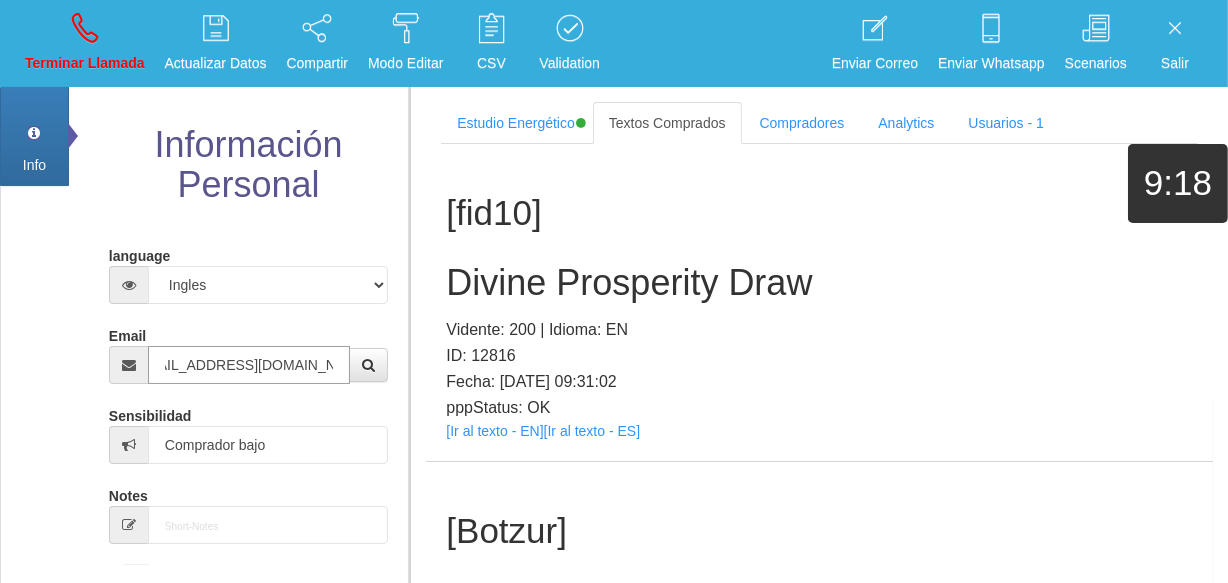 scroll, scrollTop: 0, scrollLeft: 0, axis: both 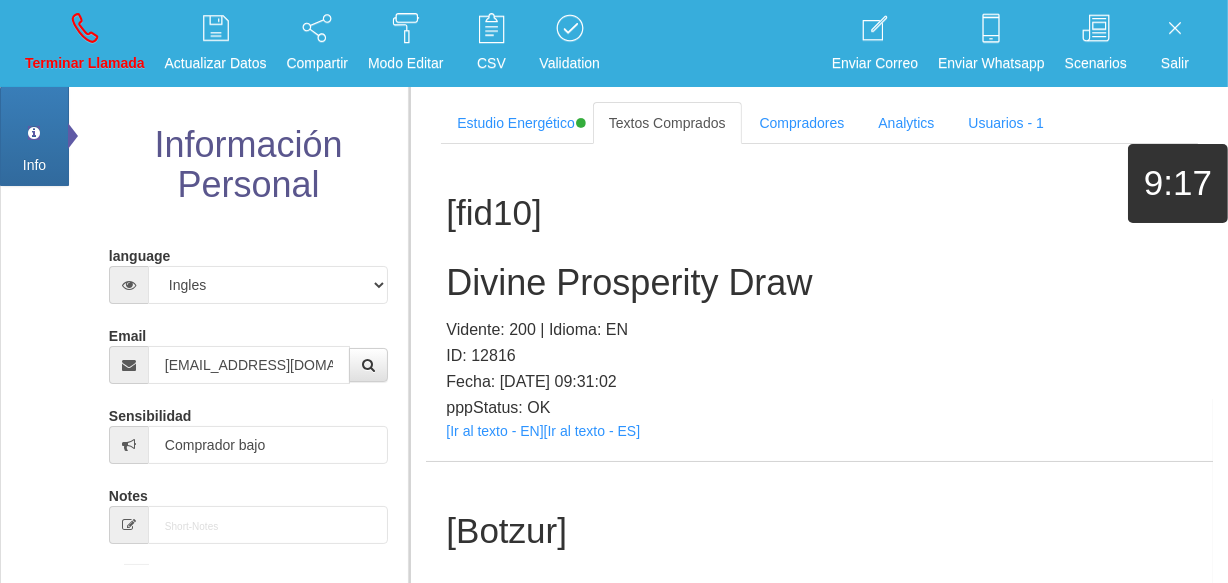 click on "[fid10] Divine Prosperity Draw  Vidente: 200 | Idioma: EN ID: 12816 Fecha: [DATE] 09:31:02 pppStatus: OK [Ir al texto - EN] [Ir al texto - ES]" at bounding box center [819, 302] 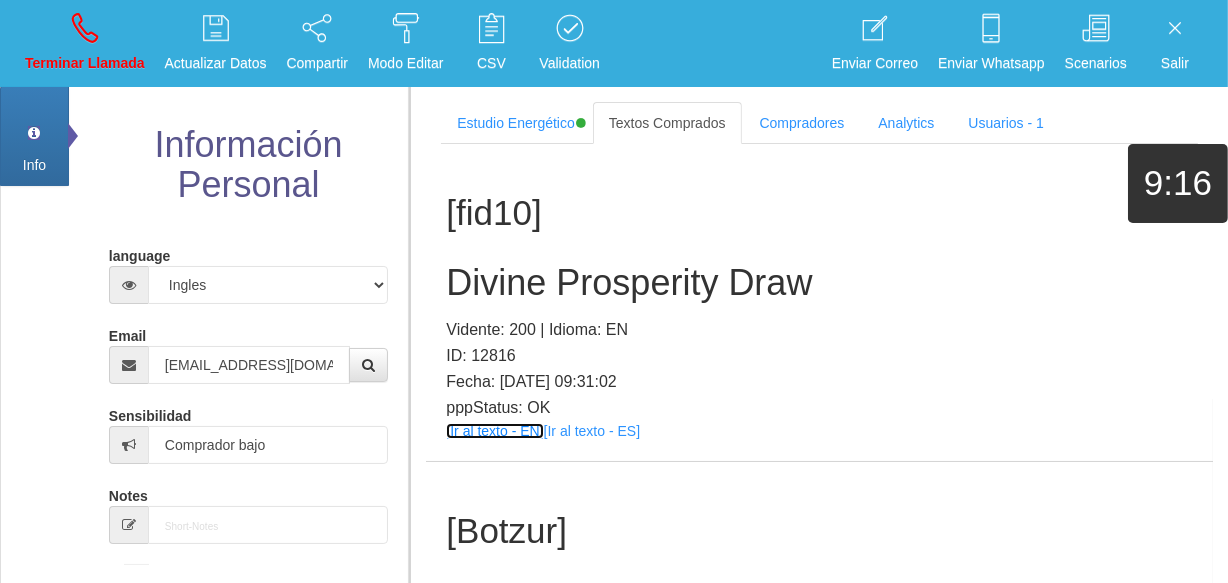 click on "[Ir al texto - EN]" at bounding box center (494, 431) 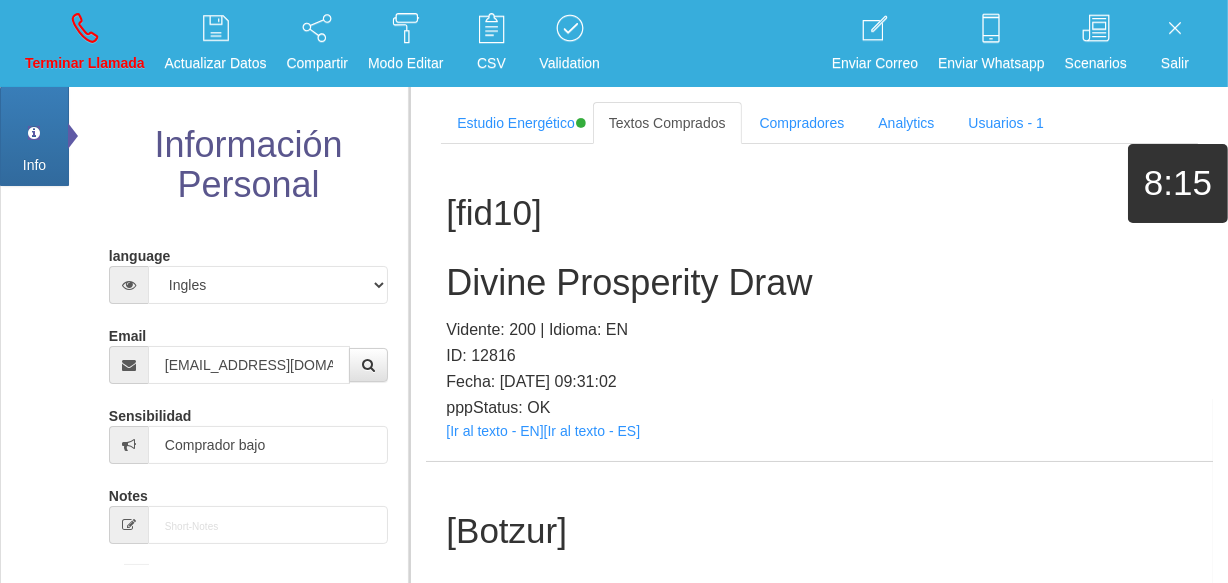 click on "Divine Prosperity Draw" at bounding box center [819, 283] 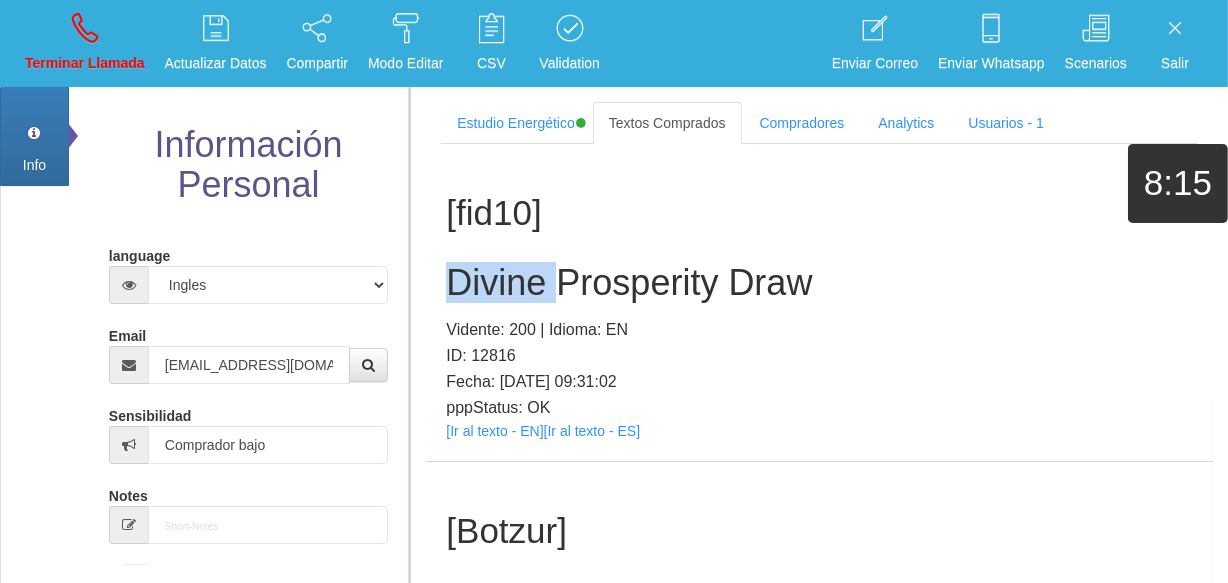 click on "Divine Prosperity Draw" at bounding box center (819, 283) 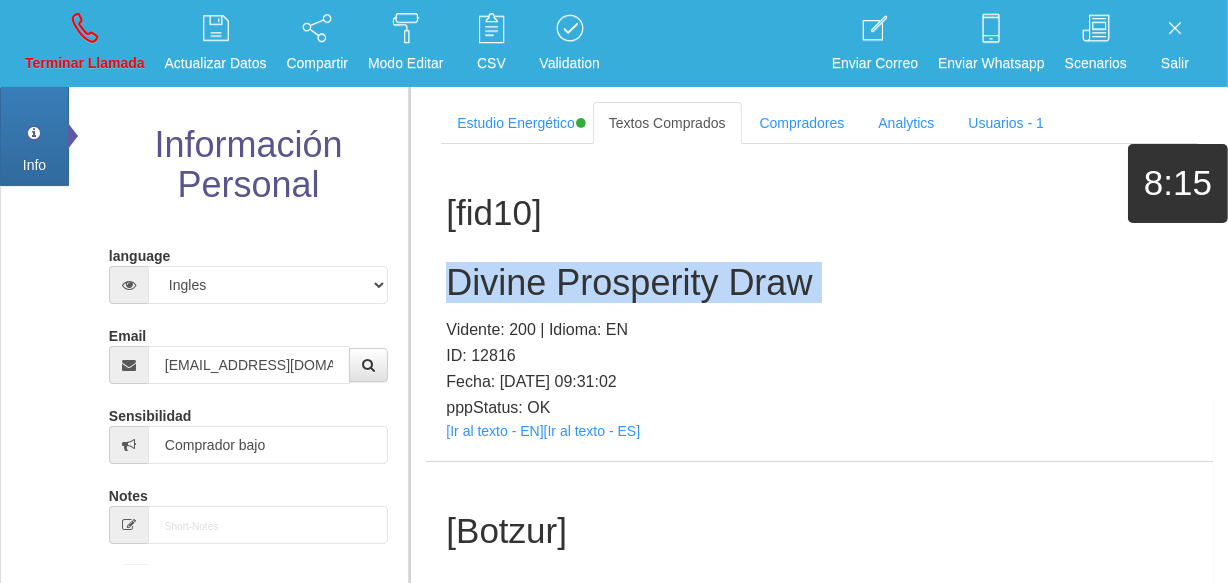 copy on "Divine Prosperity Draw" 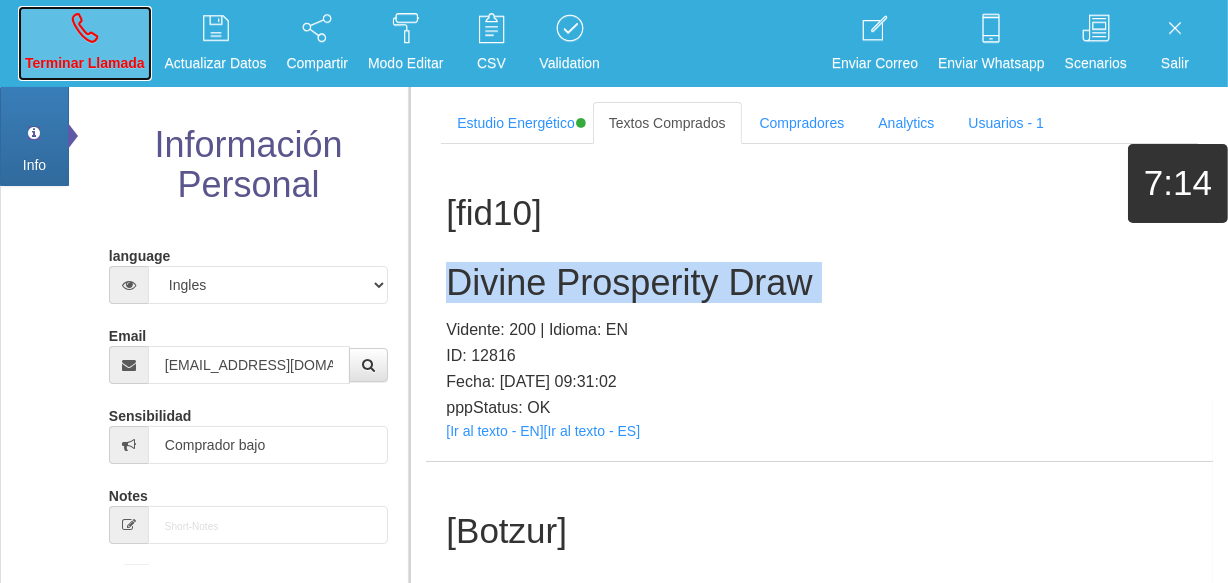 click at bounding box center (85, 28) 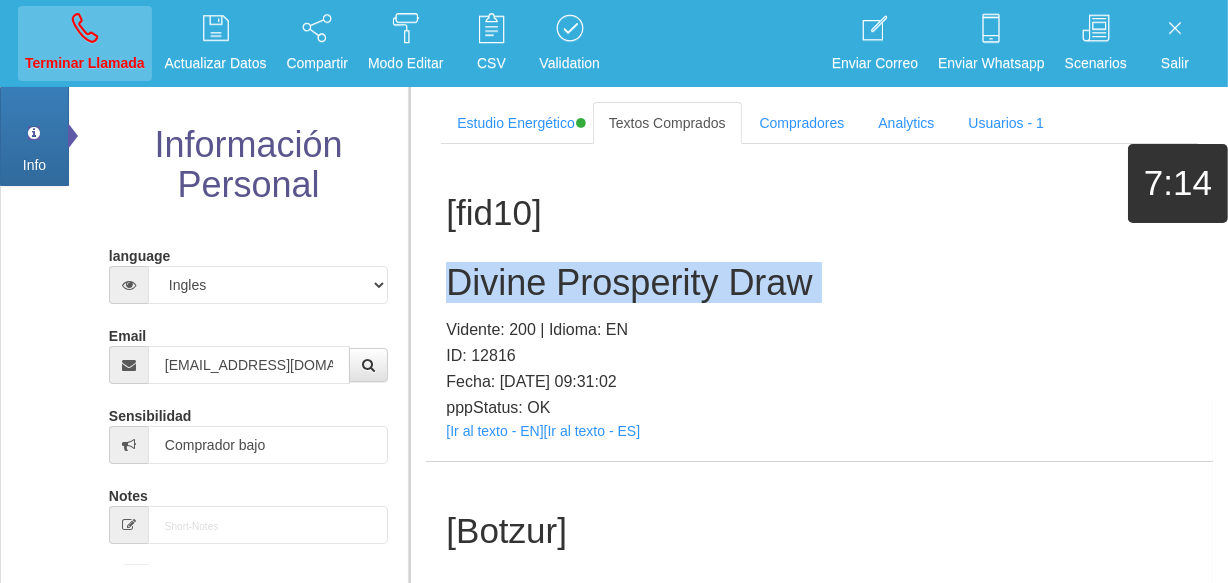 type 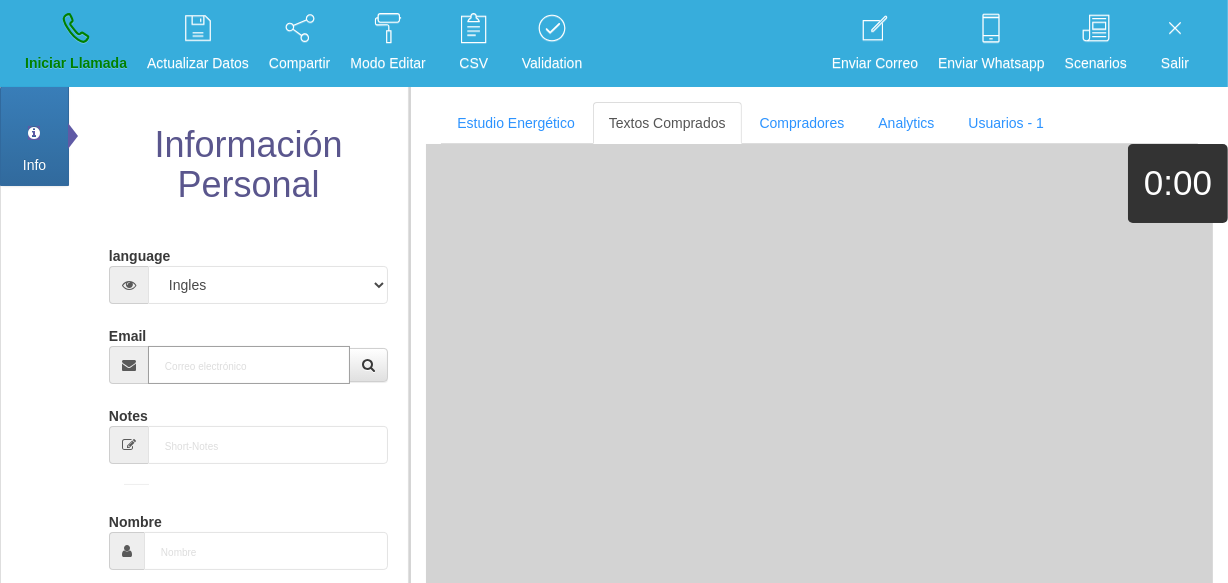 click on "Email" at bounding box center (249, 365) 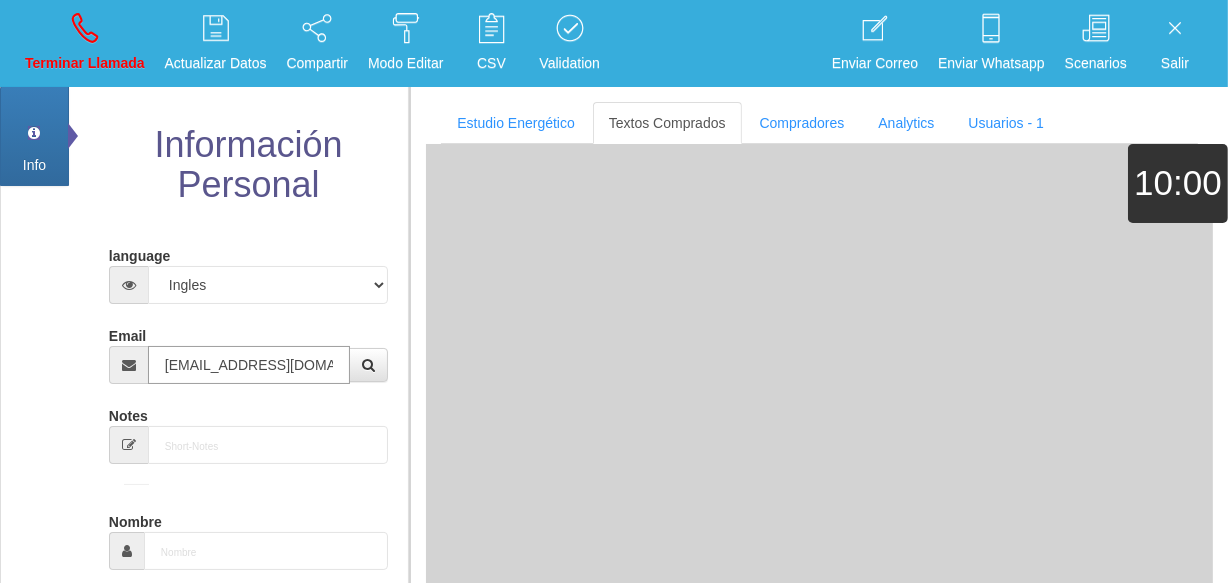 type on "[DATE]" 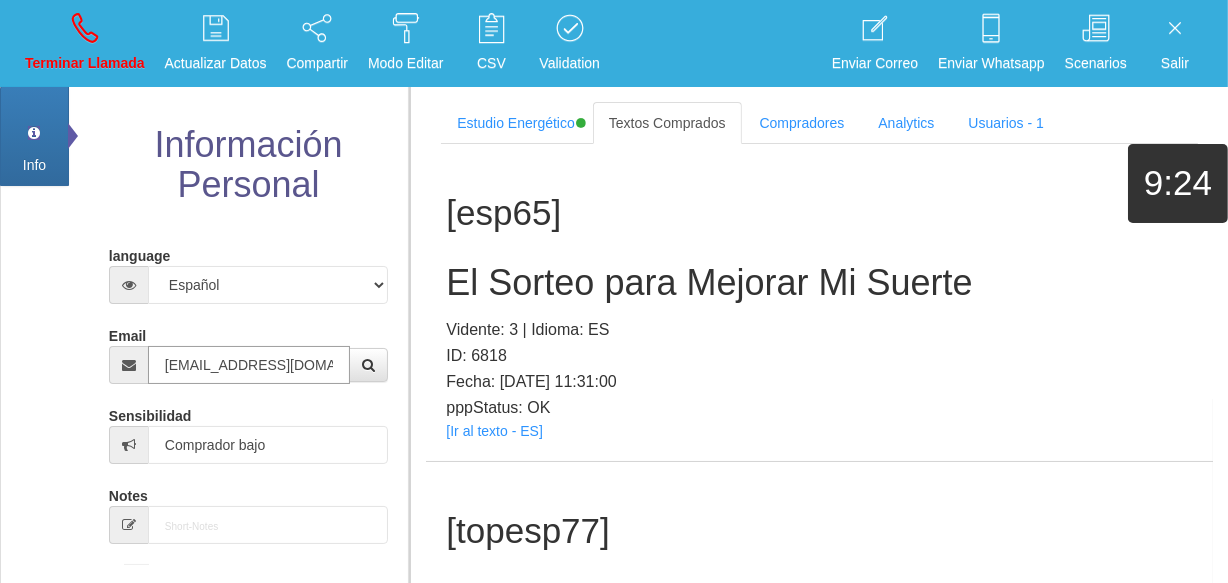 type on "[EMAIL_ADDRESS][DOMAIN_NAME]" 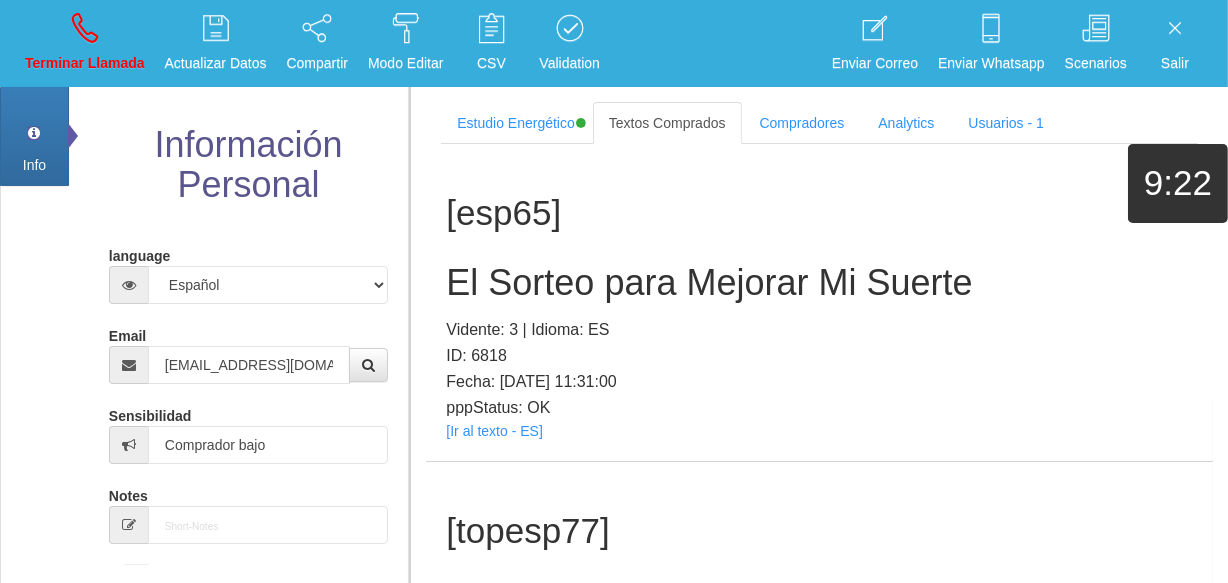 scroll, scrollTop: 324, scrollLeft: 0, axis: vertical 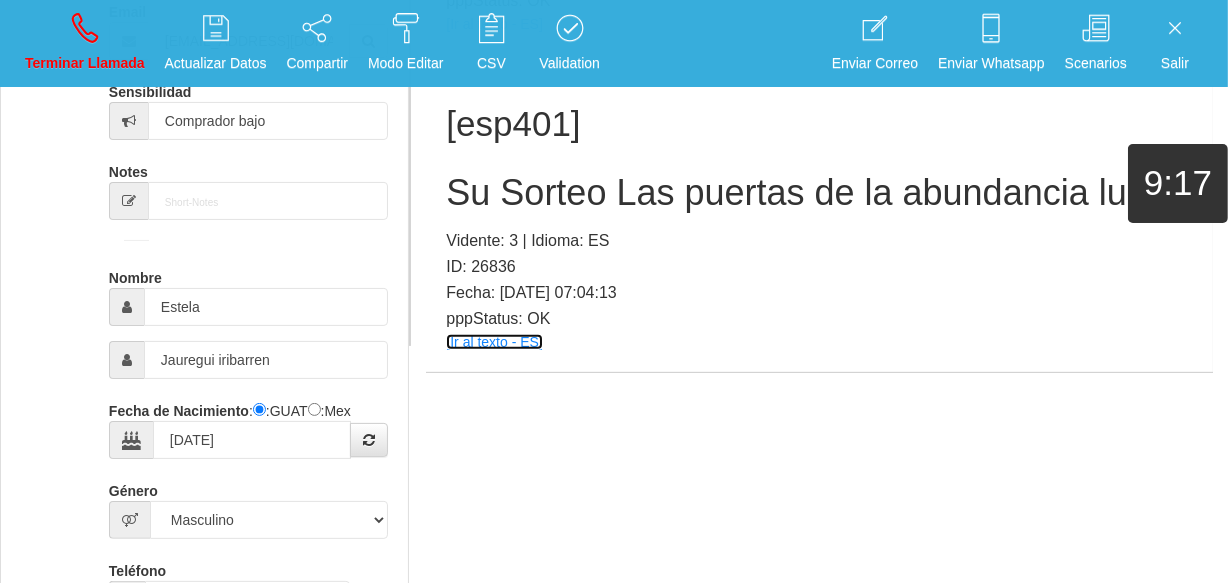 click on "[Ir al texto - ES]" at bounding box center (494, 342) 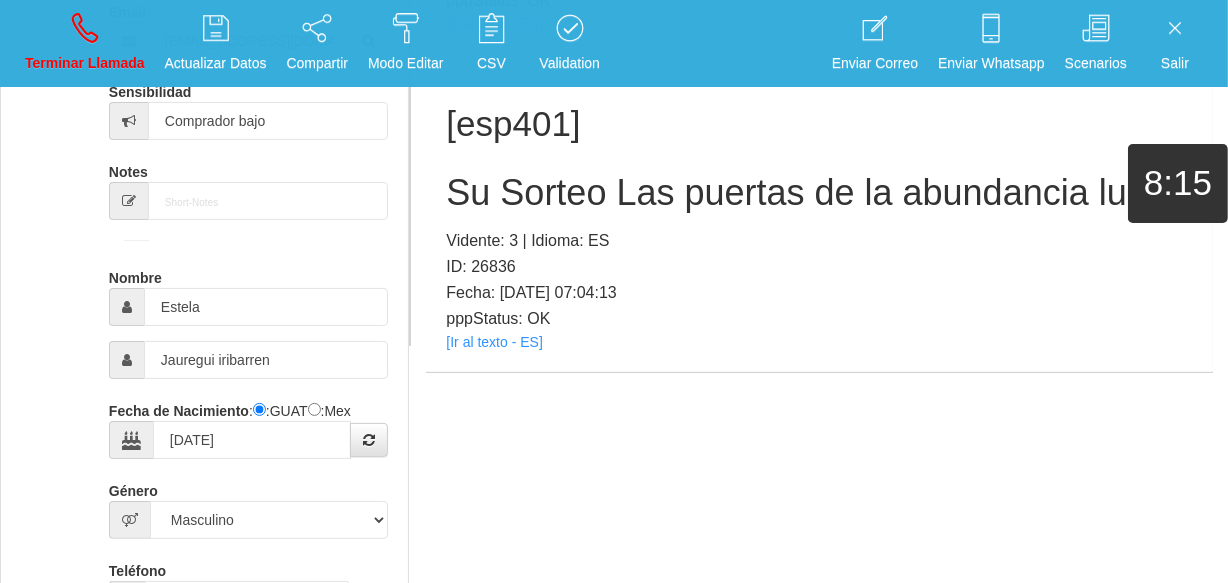 click on "Su Sorteo Las puertas de la abundancia lunar" at bounding box center [819, 193] 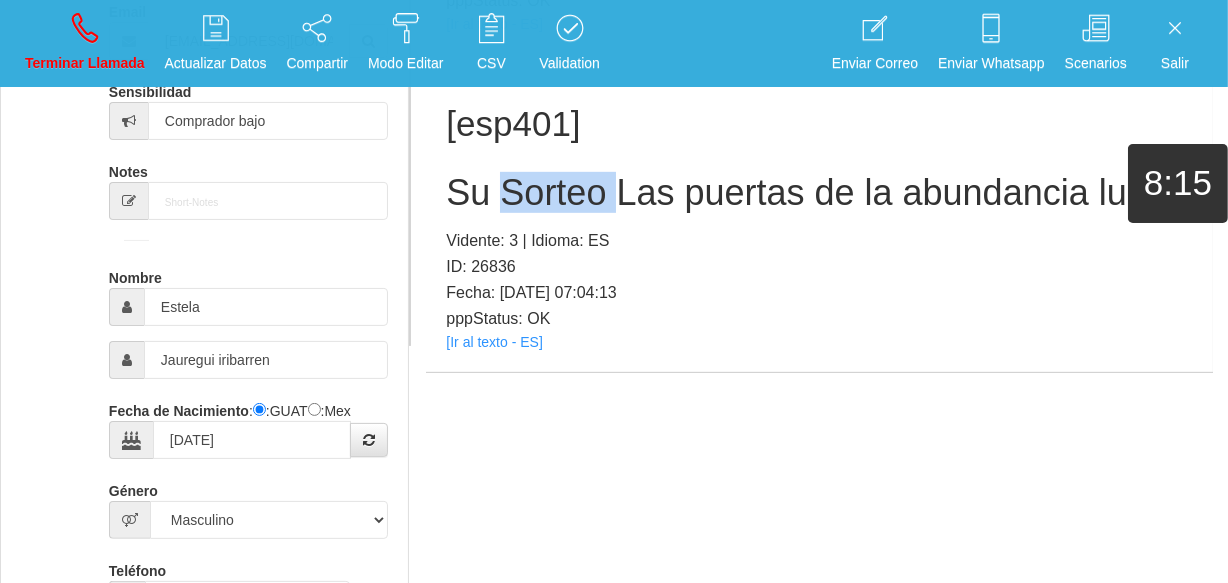 click on "Su Sorteo Las puertas de la abundancia lunar" at bounding box center [819, 193] 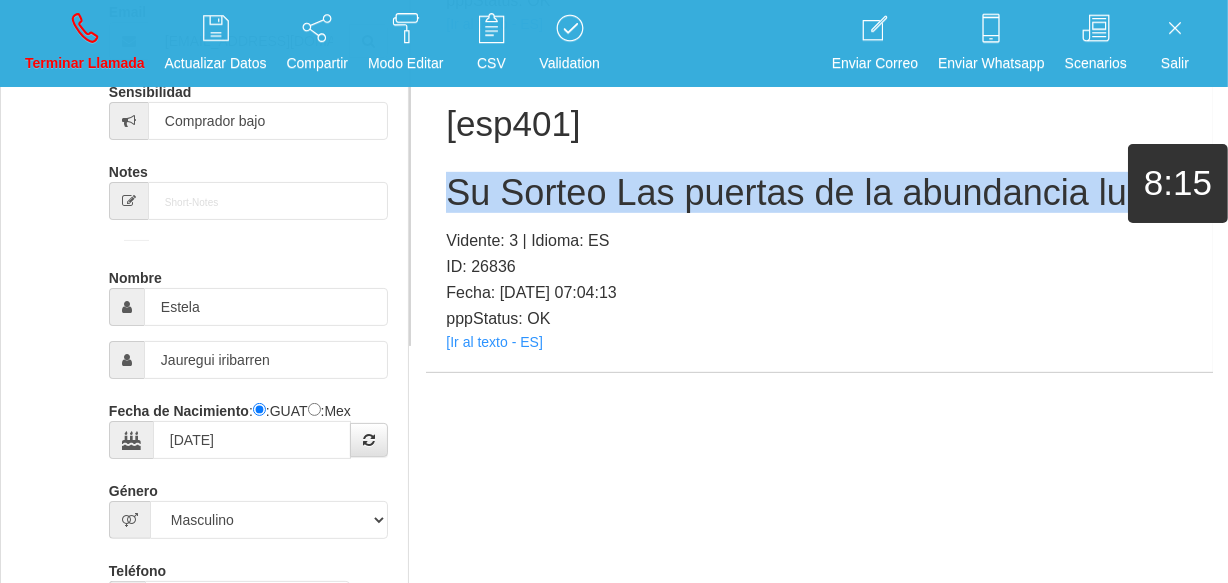 click on "Su Sorteo Las puertas de la abundancia lunar" at bounding box center (819, 193) 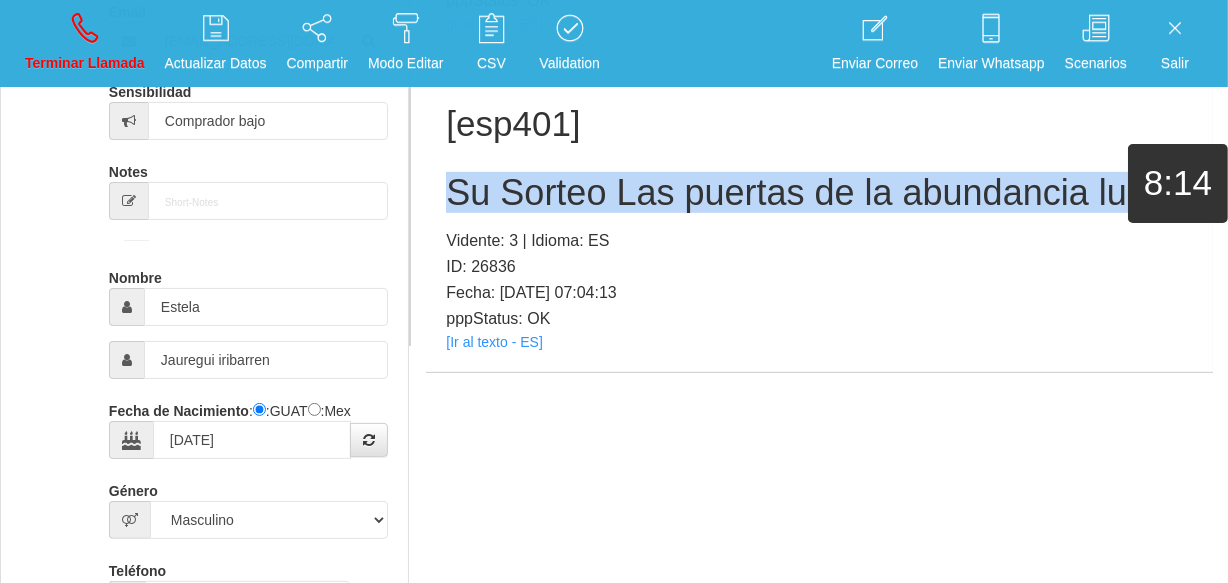 copy on "Su Sorteo Las puertas de la abundancia lunar" 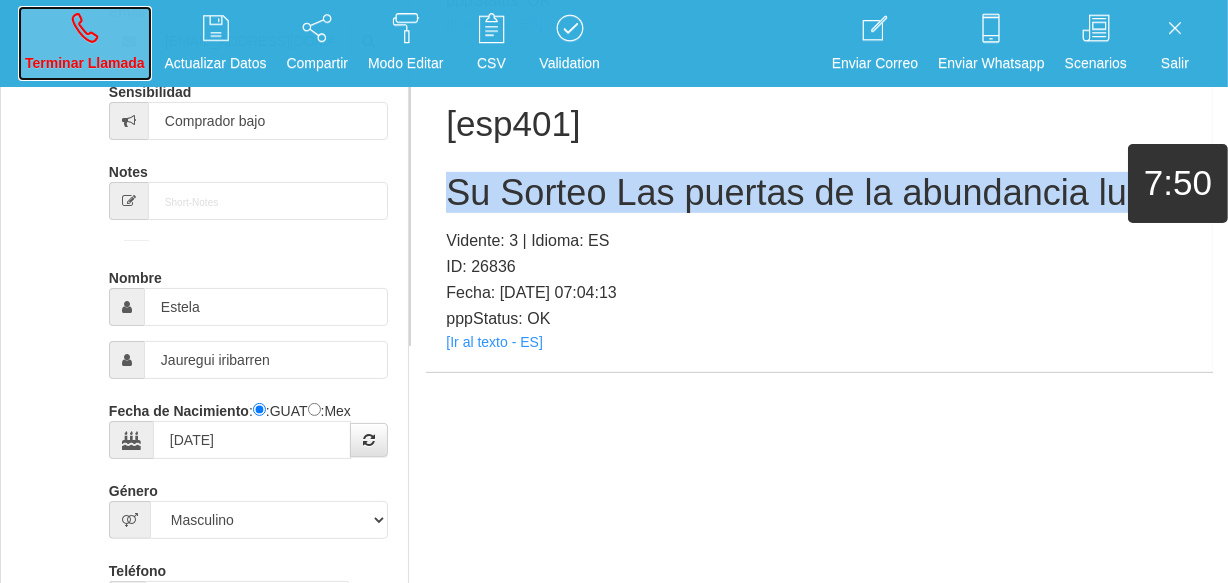 click on "Terminar Llamada" at bounding box center (85, 43) 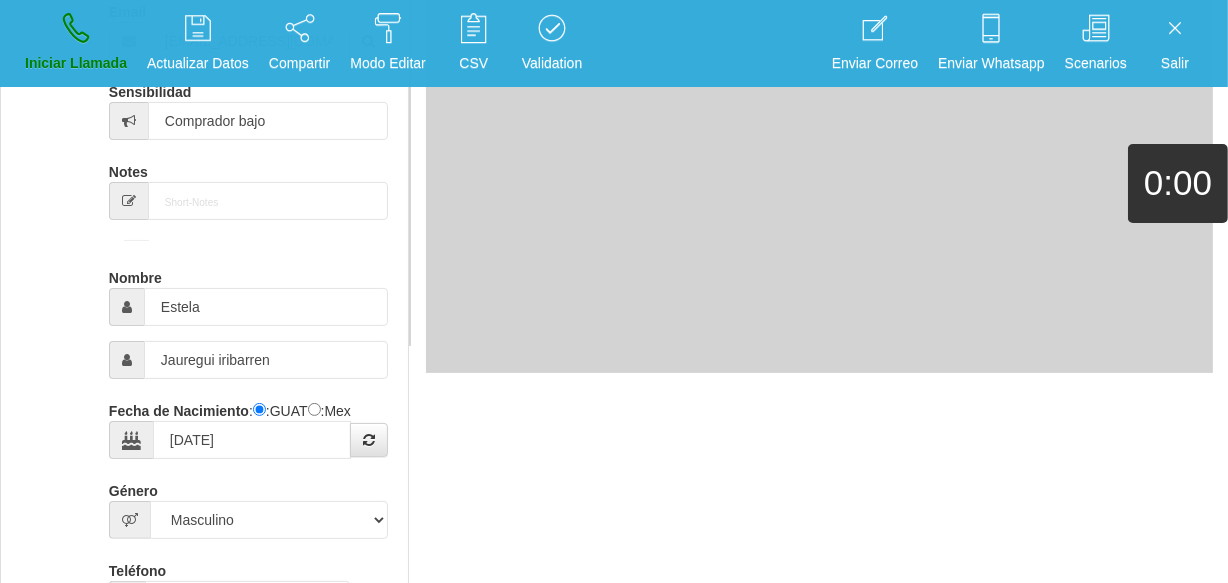 type 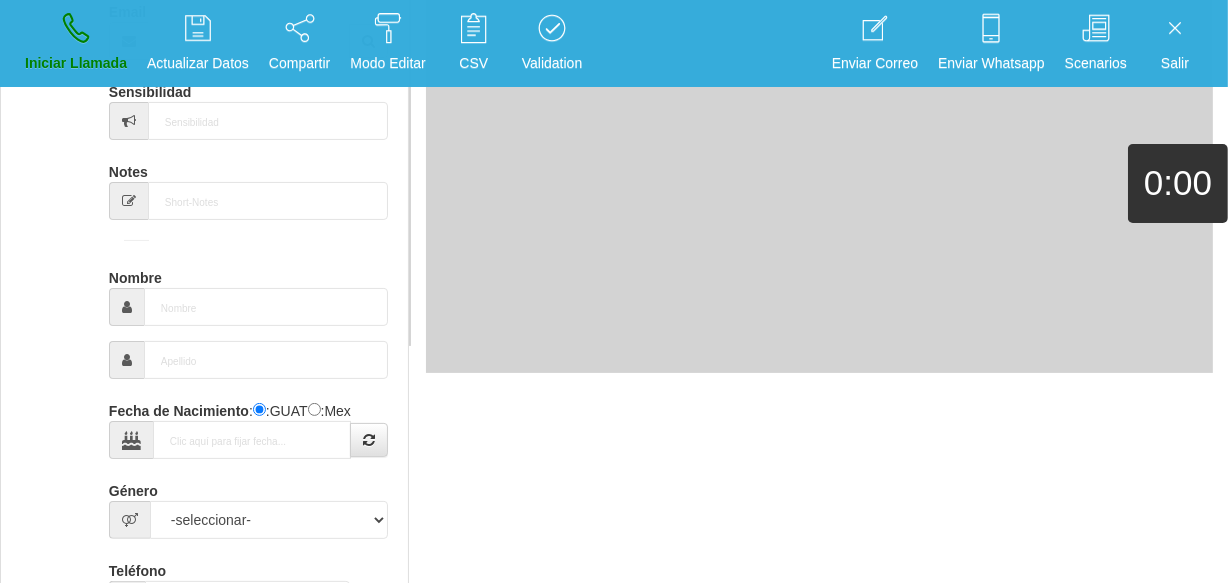 scroll, scrollTop: 0, scrollLeft: 0, axis: both 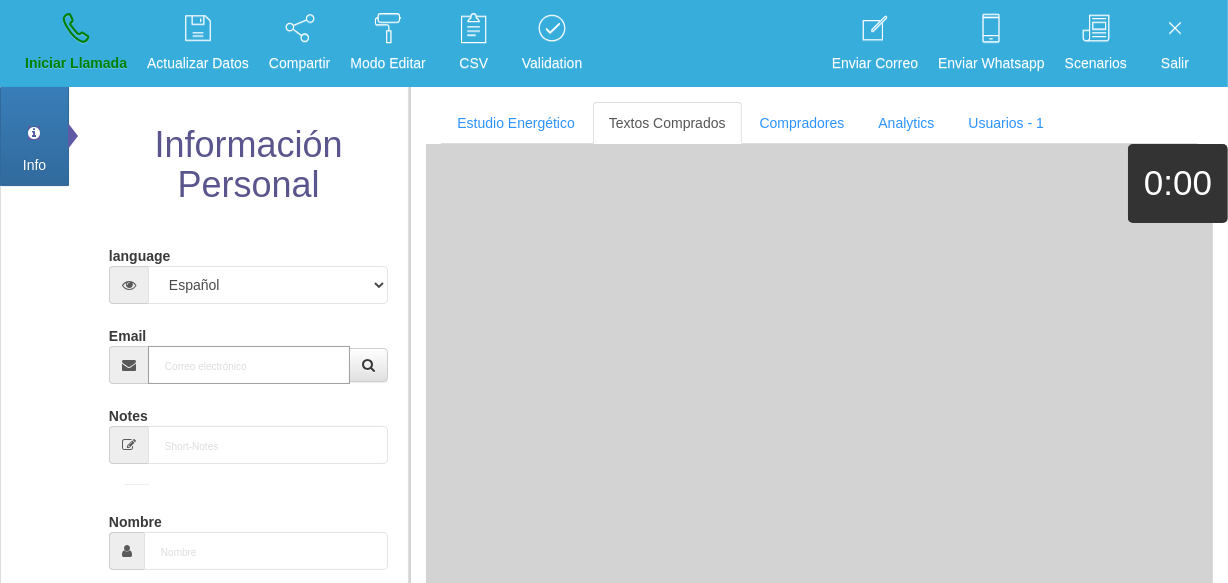 click on "Email" at bounding box center [249, 365] 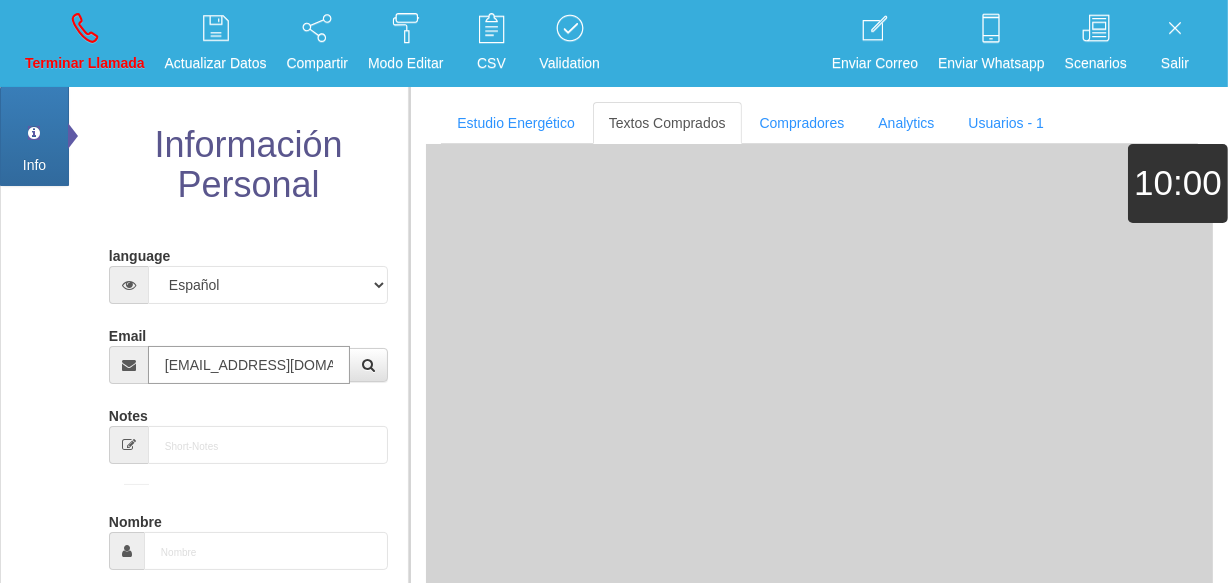 type on "[DATE]" 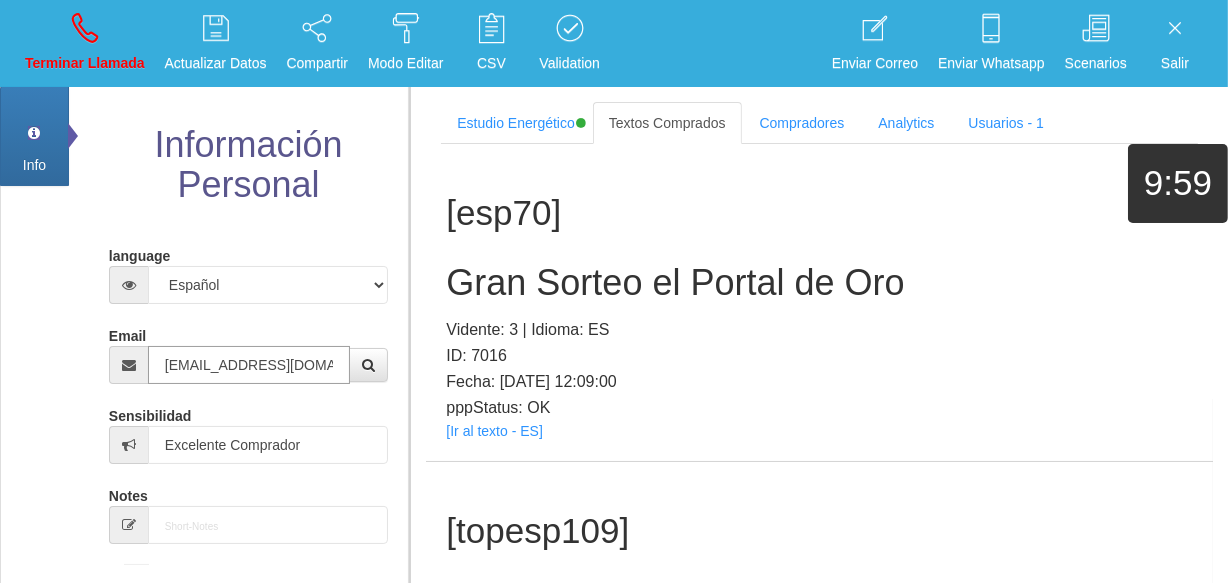 type on "[EMAIL_ADDRESS][DOMAIN_NAME]" 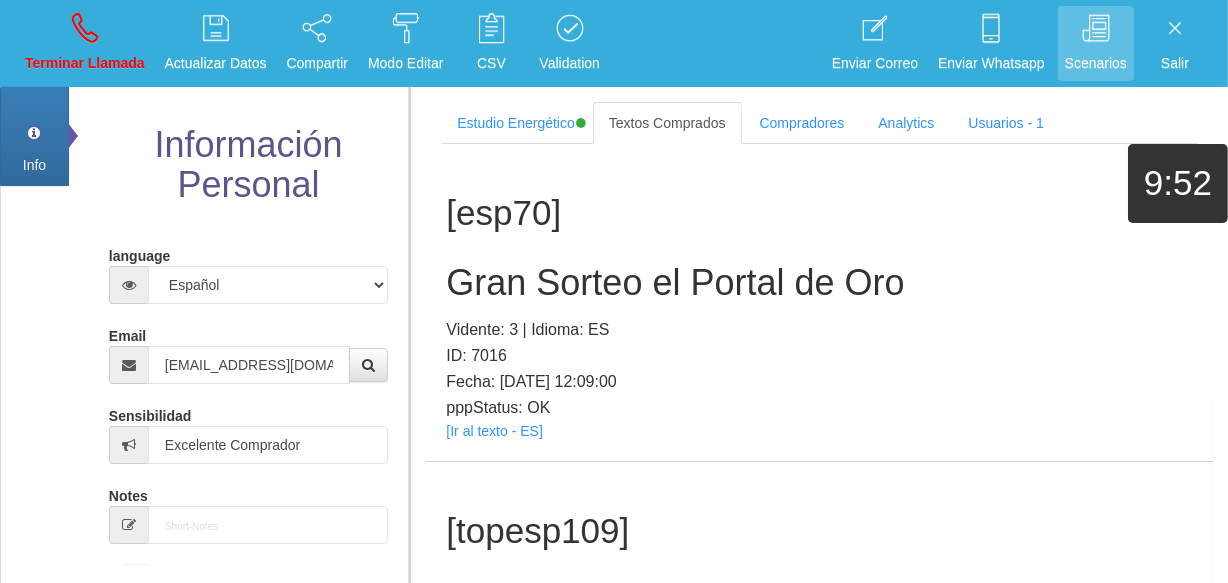 scroll, scrollTop: 19019, scrollLeft: 0, axis: vertical 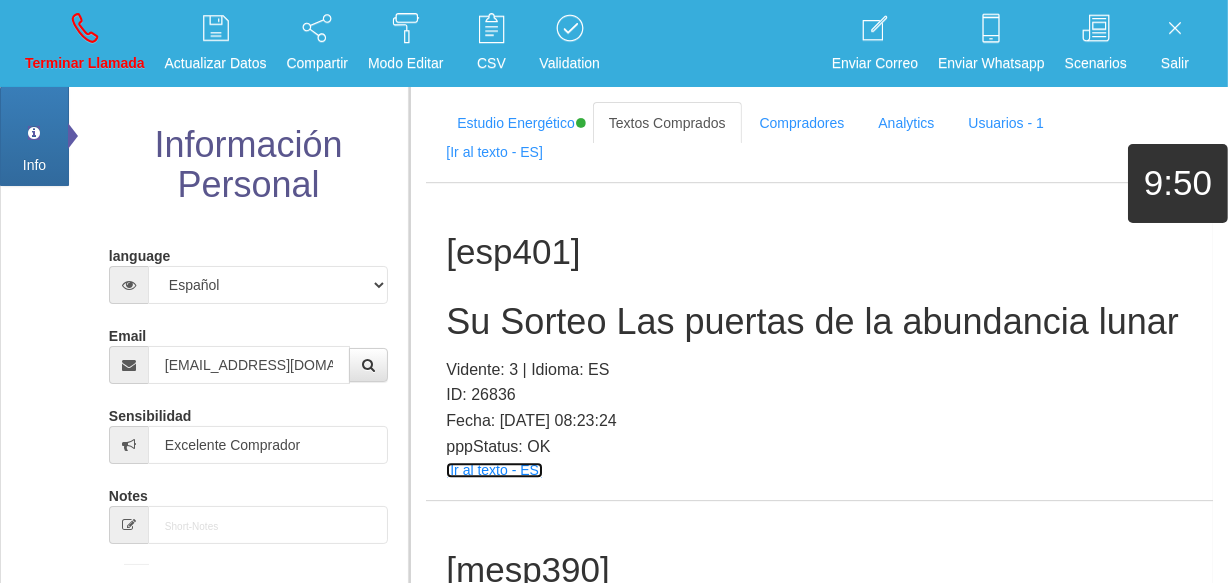 click on "[Ir al texto - ES]" at bounding box center (494, 470) 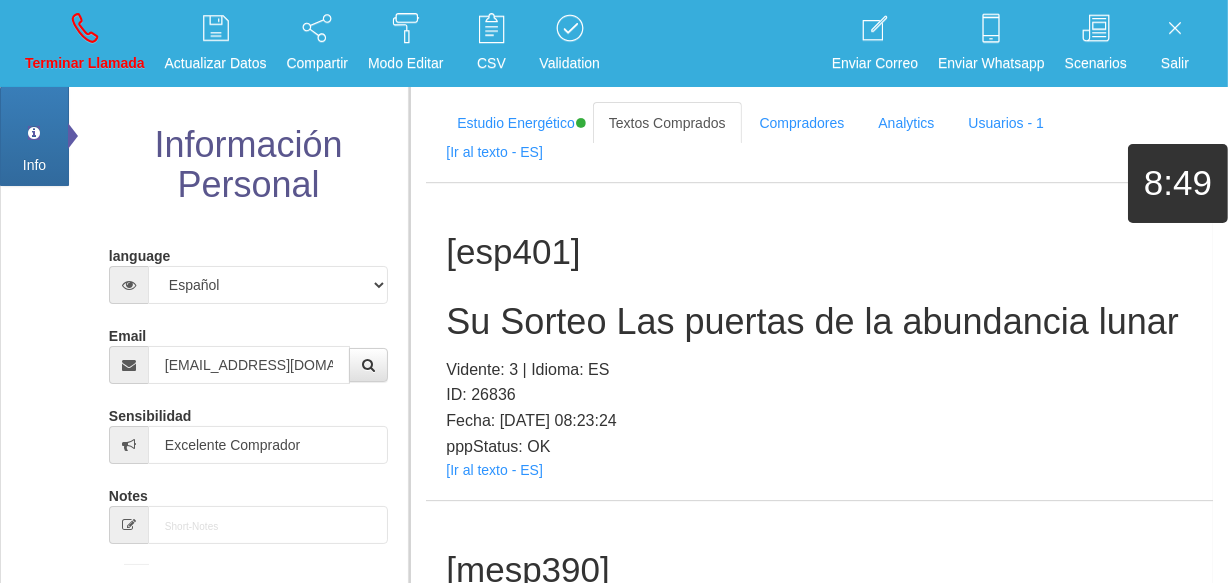 click on "[esp401] Su Sorteo Las puertas de la abundancia lunar Vidente: 3 | Idioma: ES ID: 26836 Fecha: [DATE] 08:23:24 pppStatus: OK [Ir al texto - ES]" at bounding box center (819, 341) 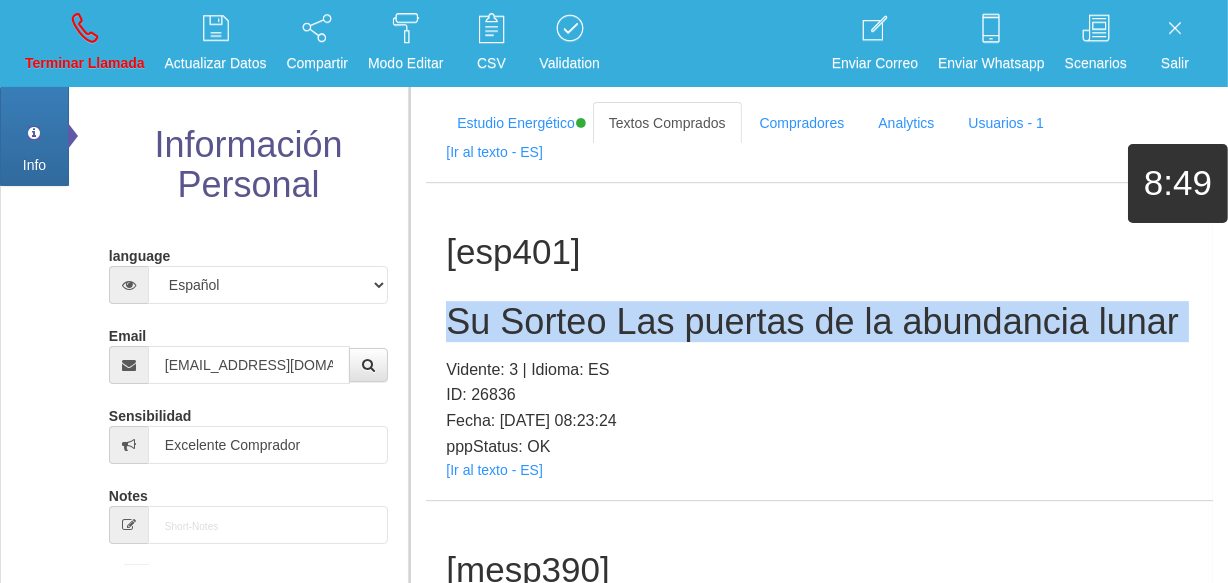 click on "[esp401] Su Sorteo Las puertas de la abundancia lunar Vidente: 3 | Idioma: ES ID: 26836 Fecha: [DATE] 08:23:24 pppStatus: OK [Ir al texto - ES]" at bounding box center (819, 341) 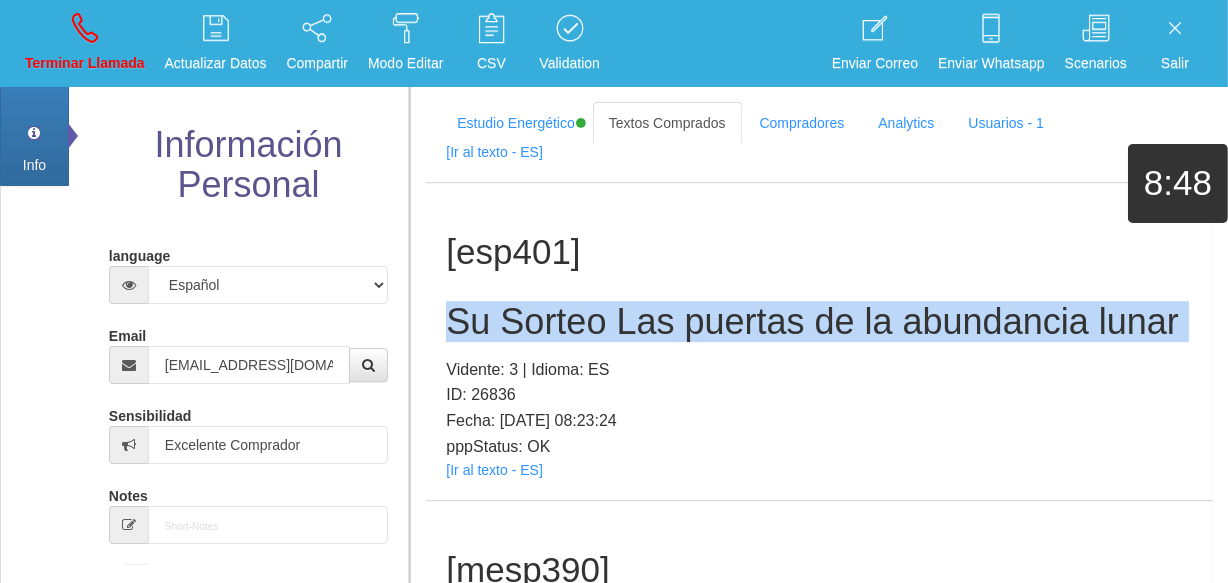 copy on "Su Sorteo Las puertas de la abundancia lunar" 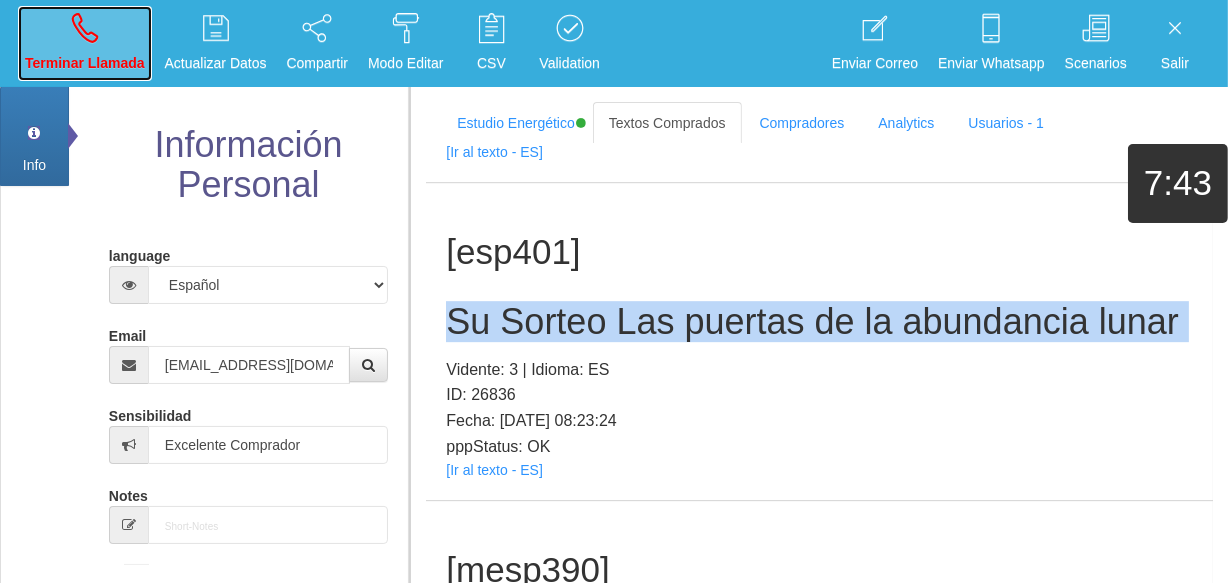 click on "Terminar Llamada" at bounding box center (85, 63) 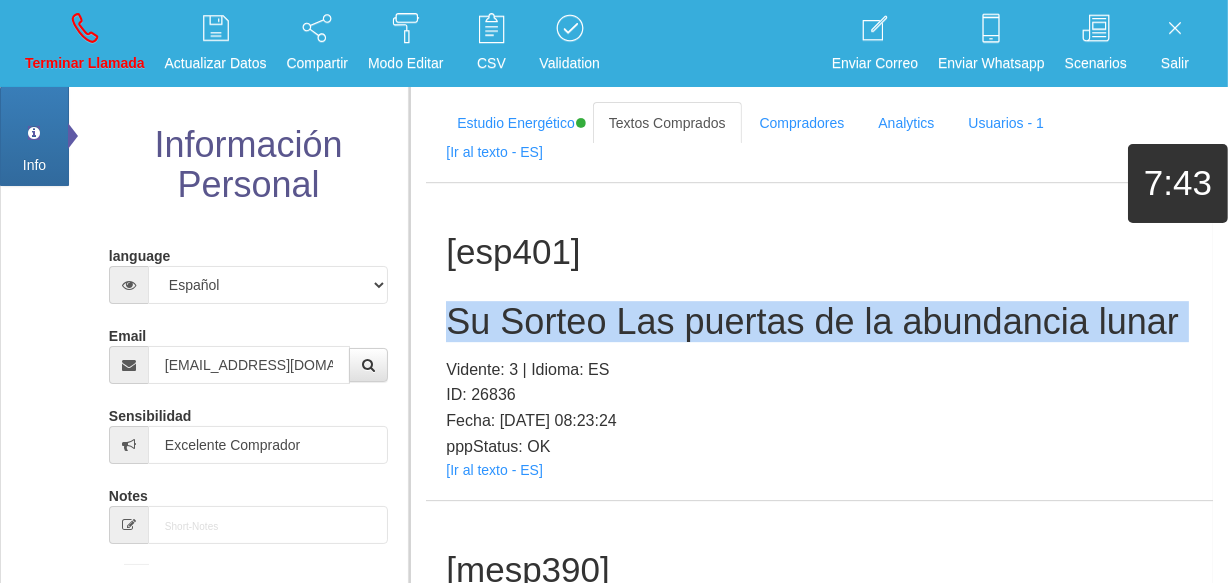type 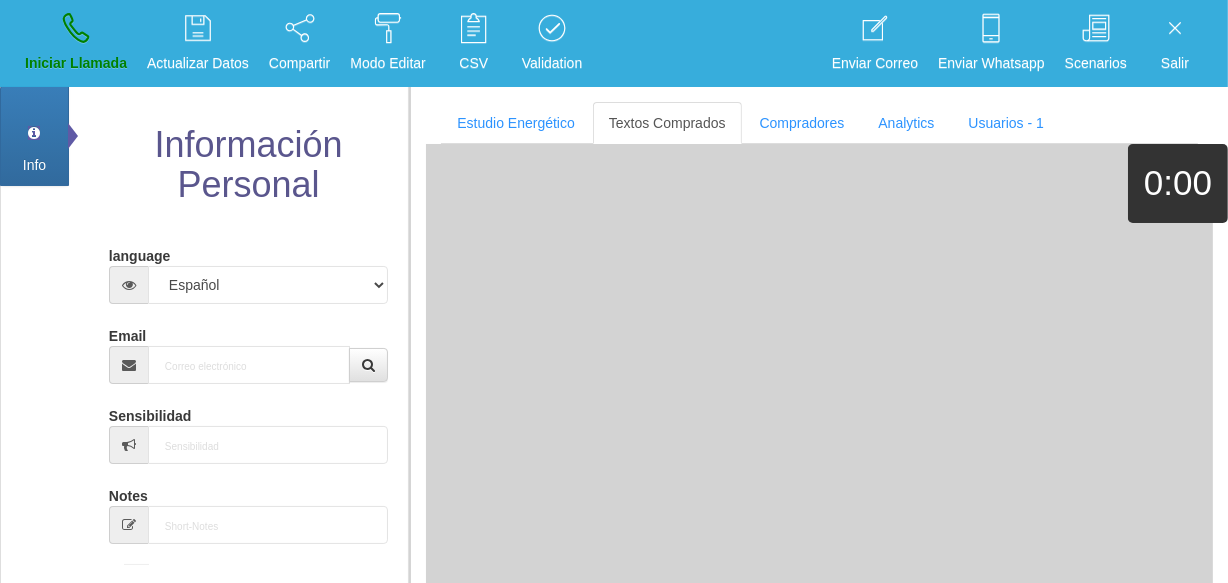 scroll, scrollTop: 0, scrollLeft: 0, axis: both 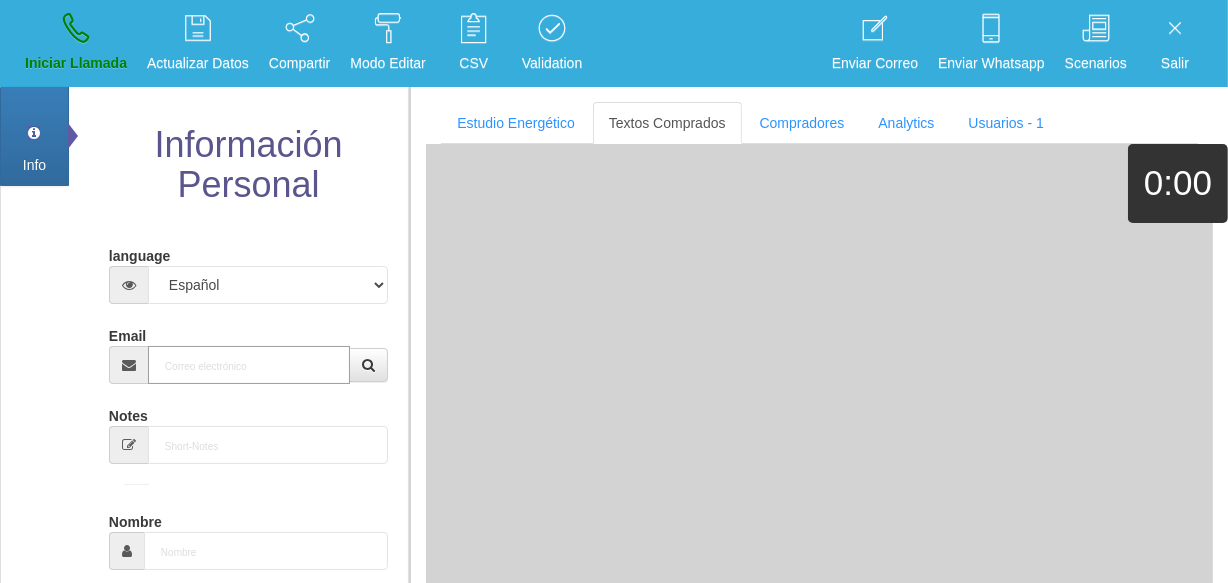 click on "Email" at bounding box center (249, 365) 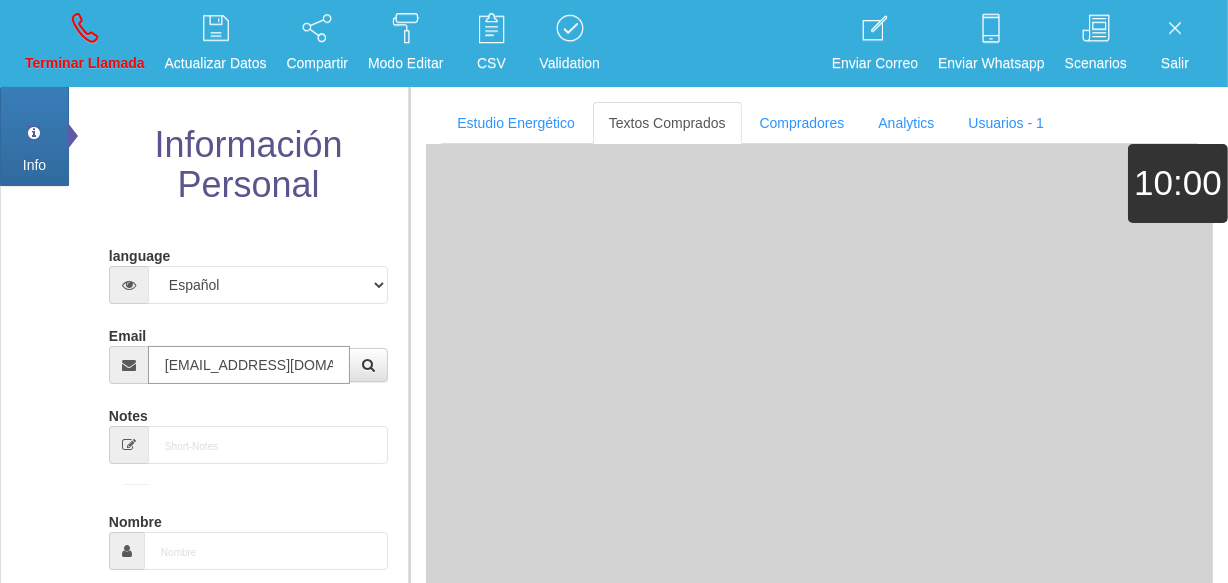 type on "[EMAIL_ADDRESS][DOMAIN_NAME]" 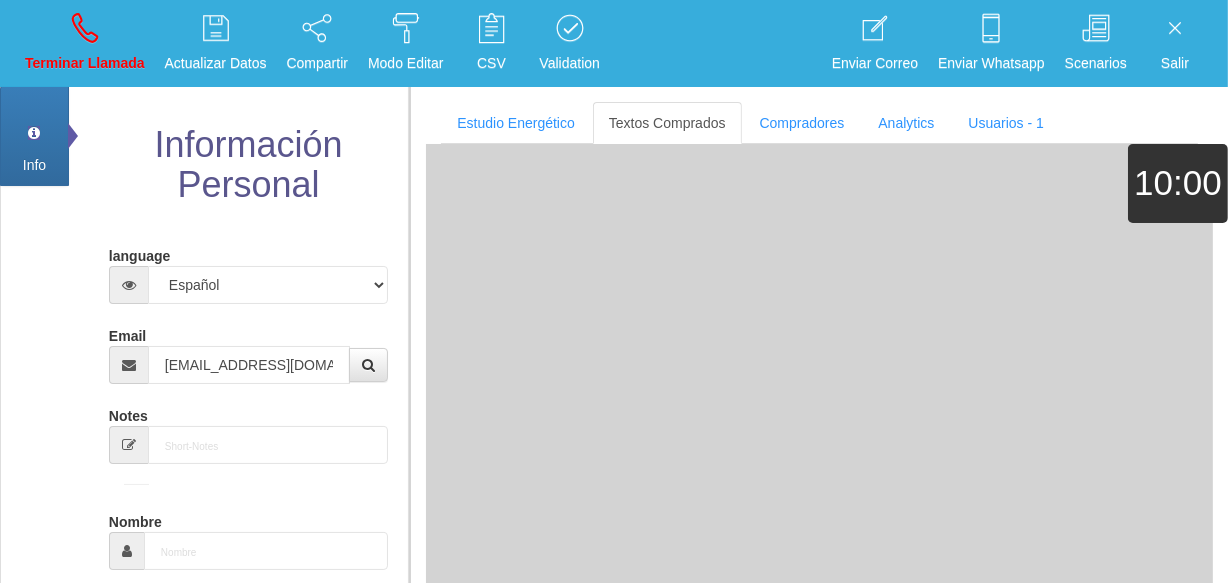 type on "[DATE]" 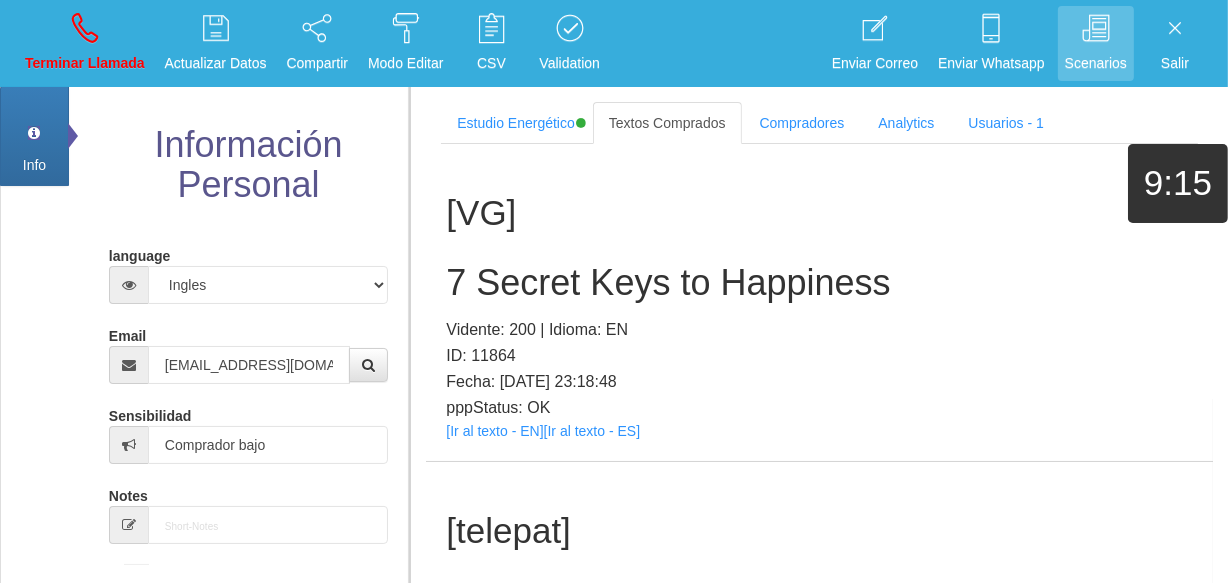 scroll, scrollTop: 395, scrollLeft: 0, axis: vertical 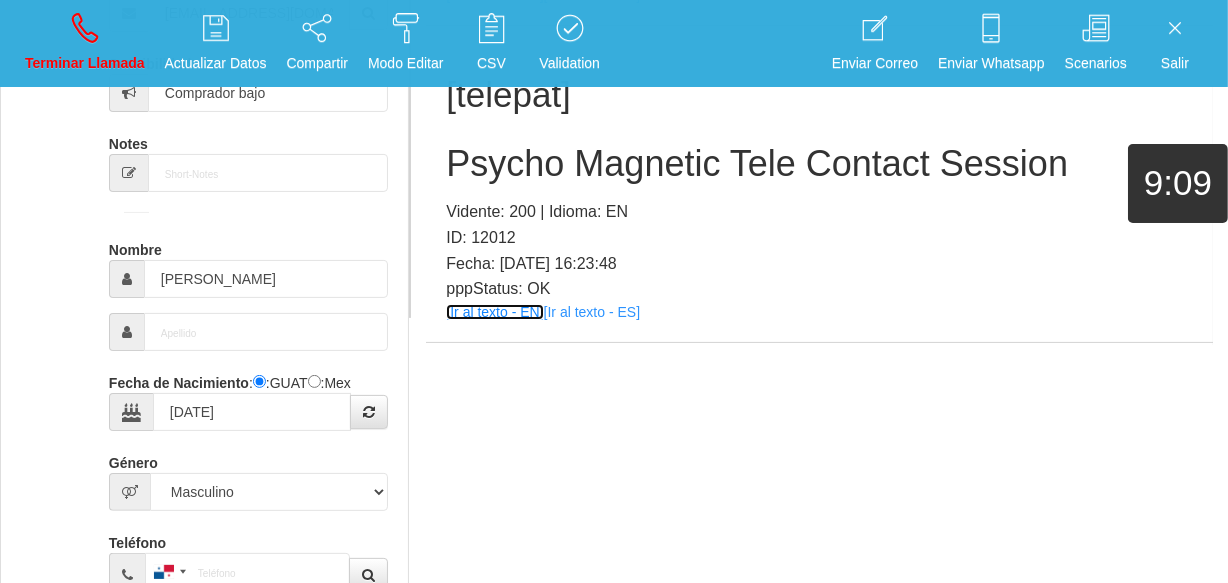 click on "[Ir al texto - EN]" at bounding box center [494, 312] 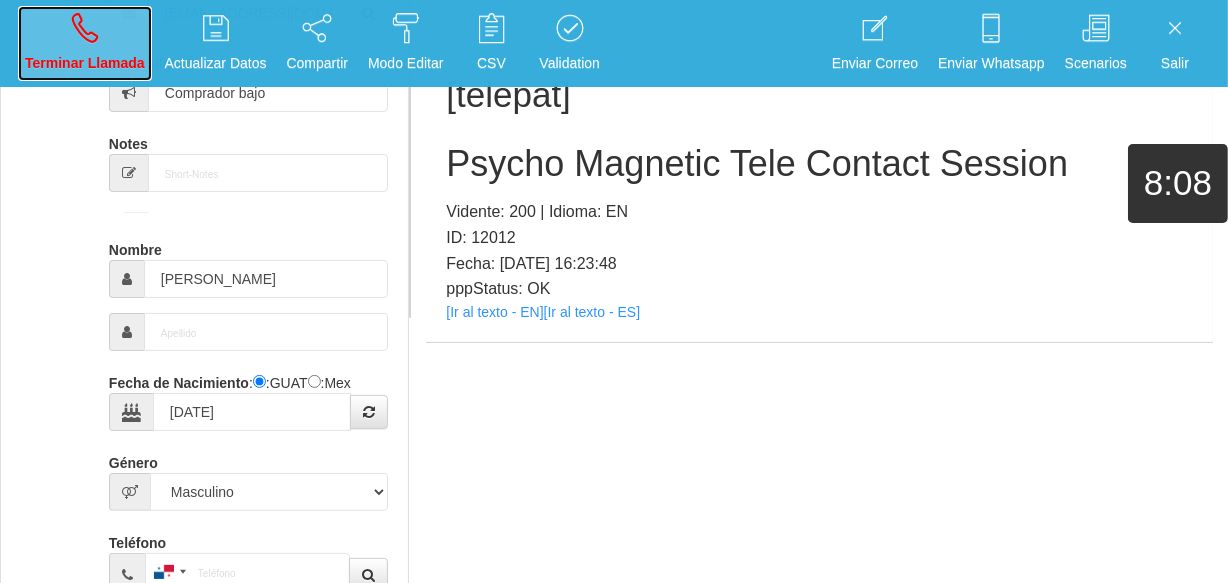 click at bounding box center [85, 28] 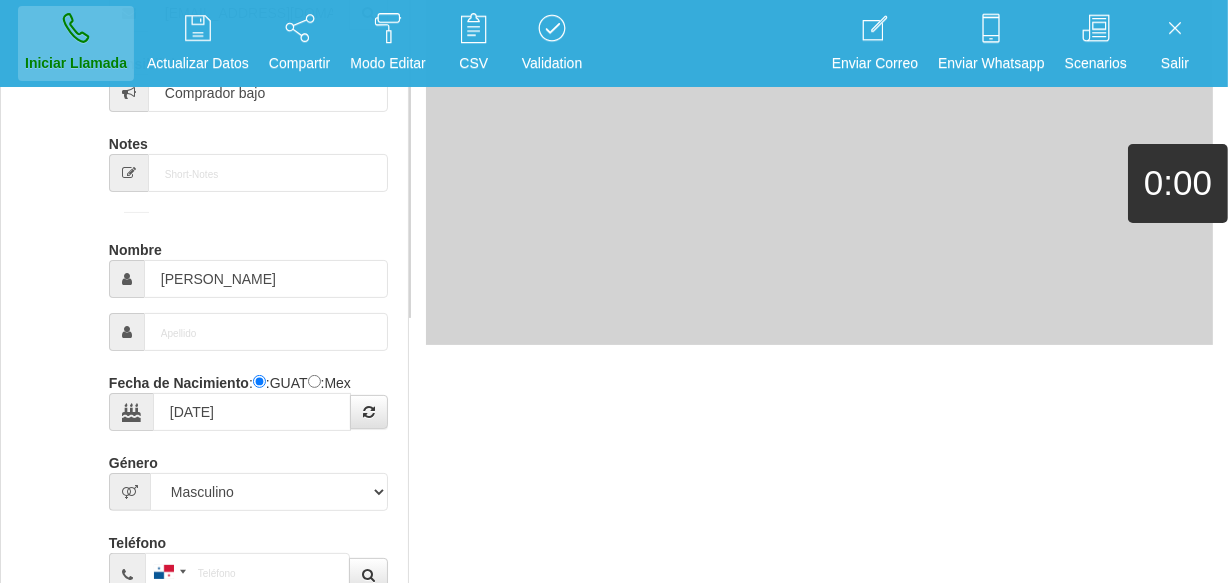 type 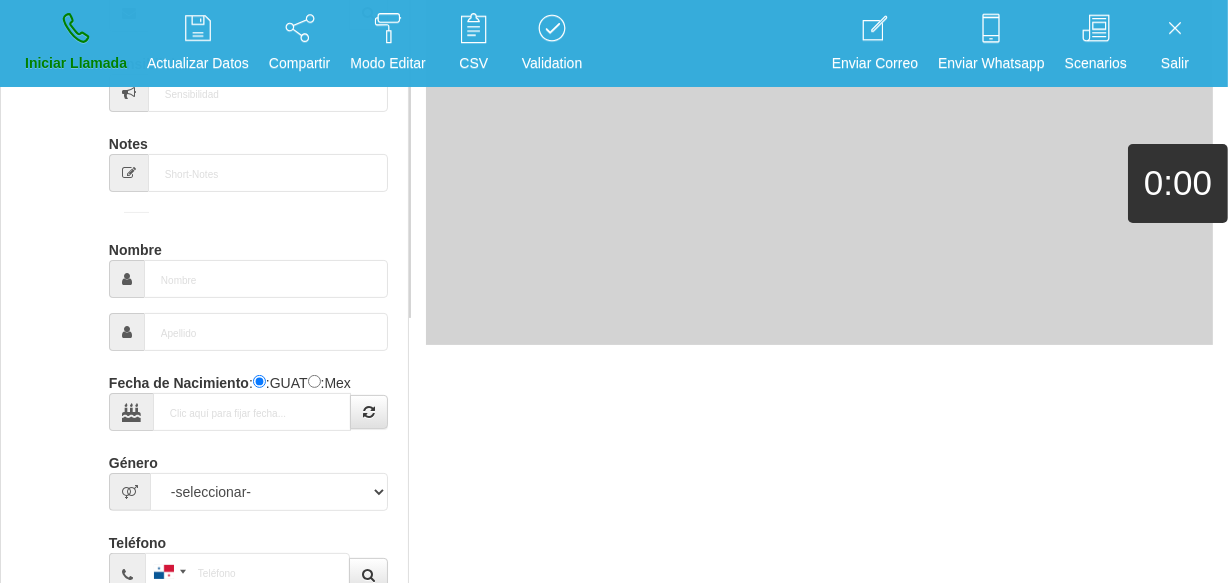 scroll, scrollTop: 0, scrollLeft: 0, axis: both 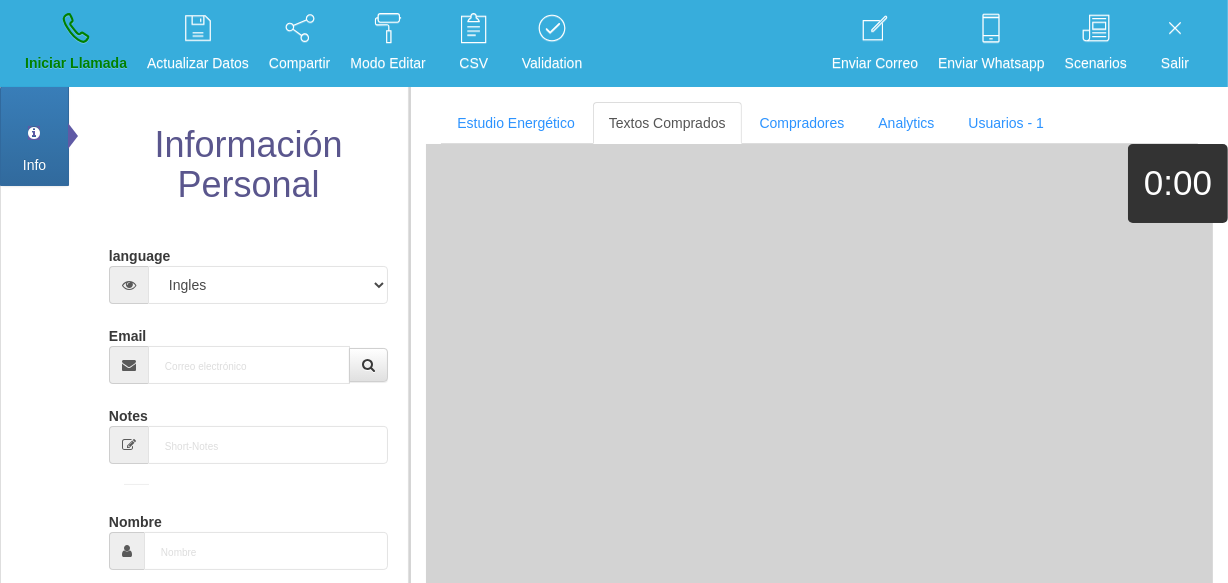 drag, startPoint x: 239, startPoint y: 331, endPoint x: 241, endPoint y: 349, distance: 18.110771 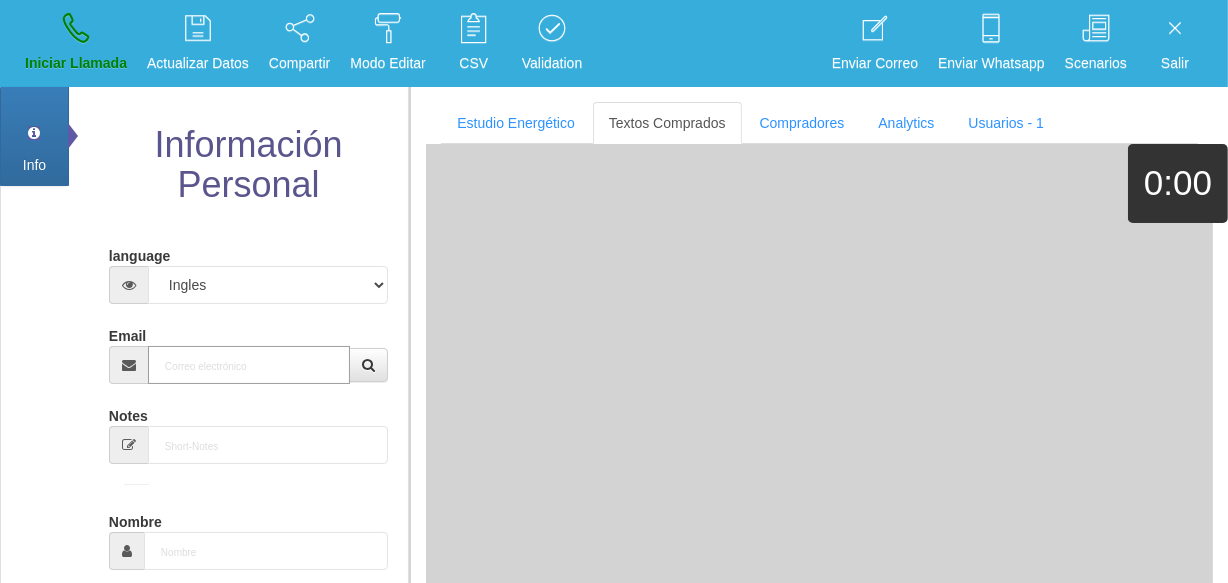 click on "Email" at bounding box center (249, 365) 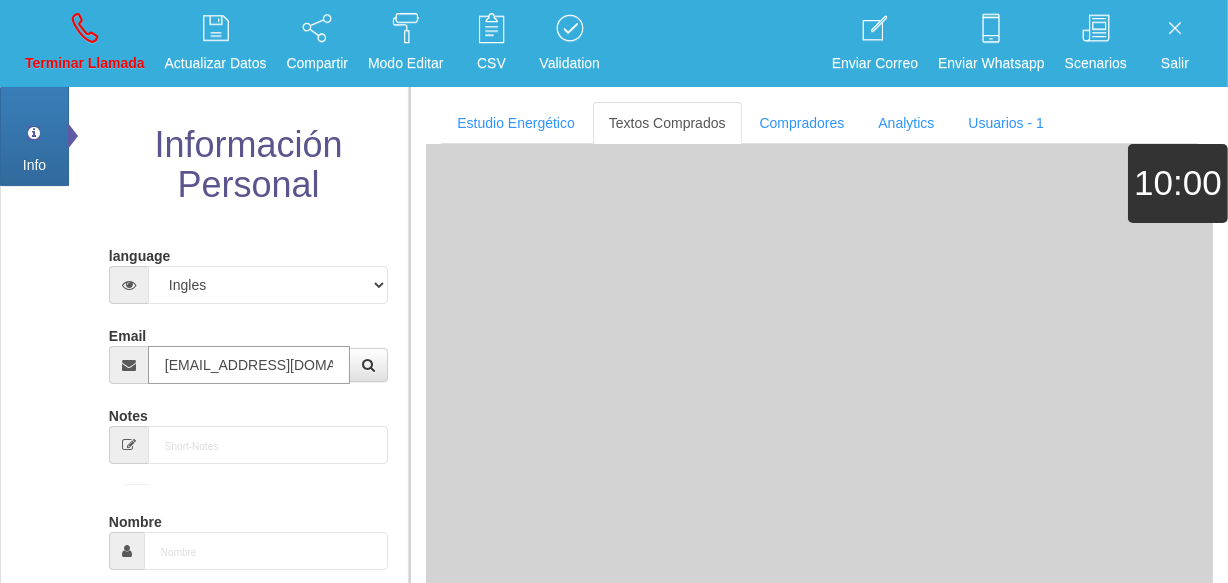 type on "[DATE]" 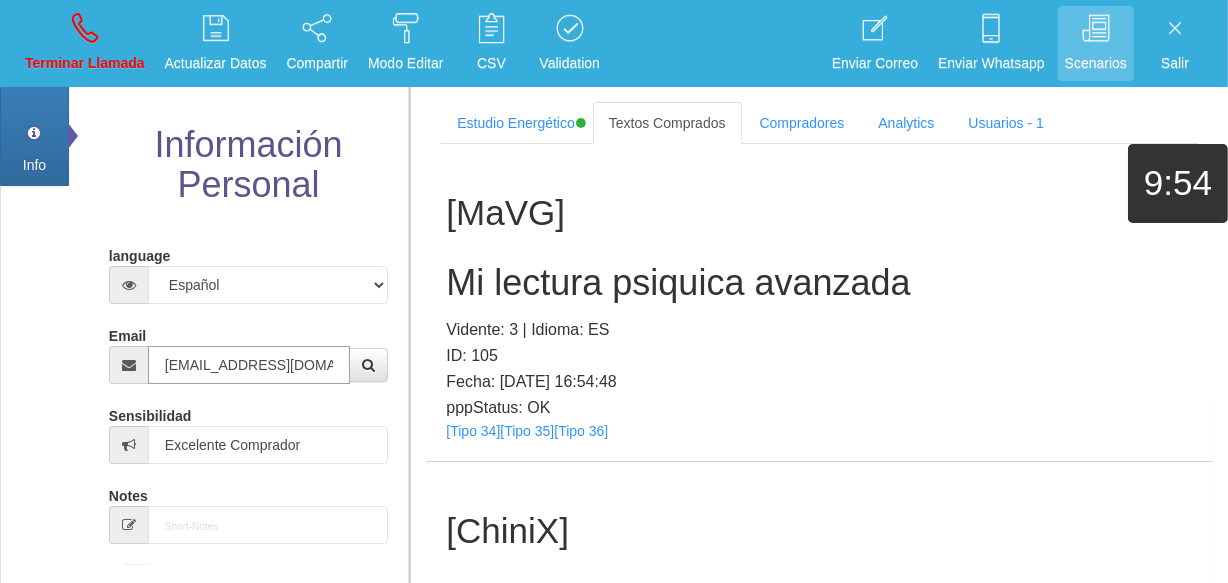 type on "[EMAIL_ADDRESS][DOMAIN_NAME]" 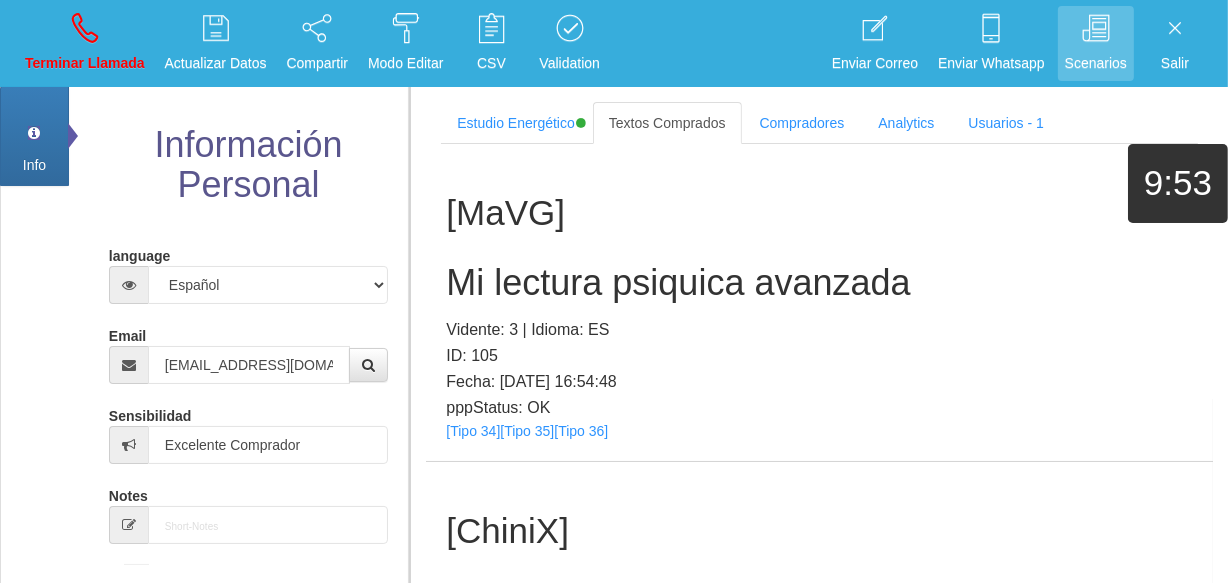 scroll, scrollTop: 115580, scrollLeft: 0, axis: vertical 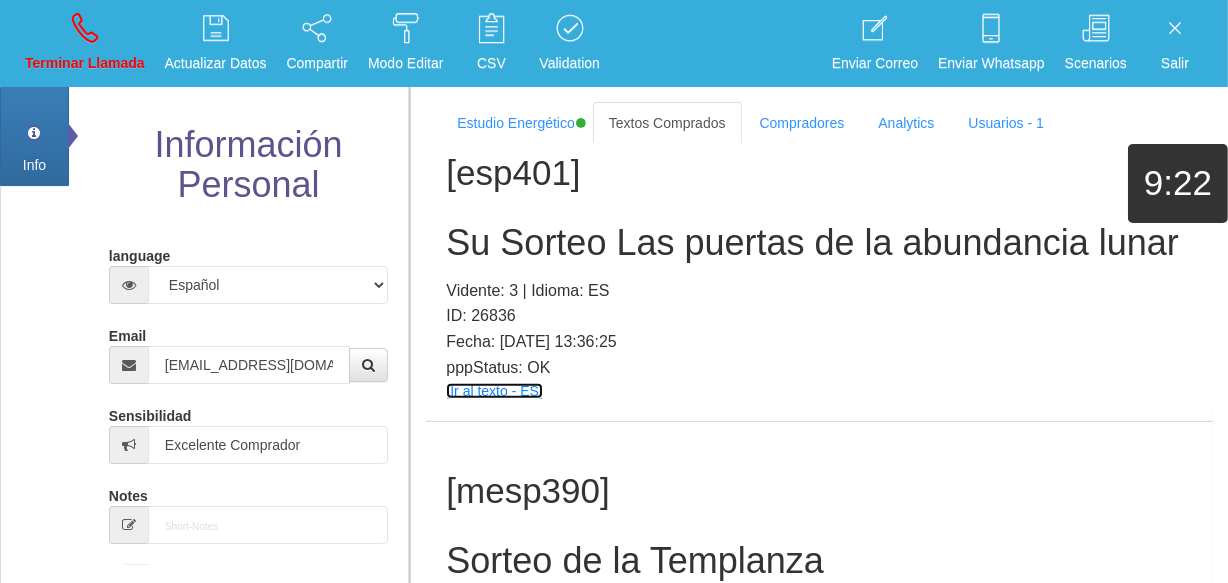 click on "[Ir al texto - ES]" at bounding box center [494, 391] 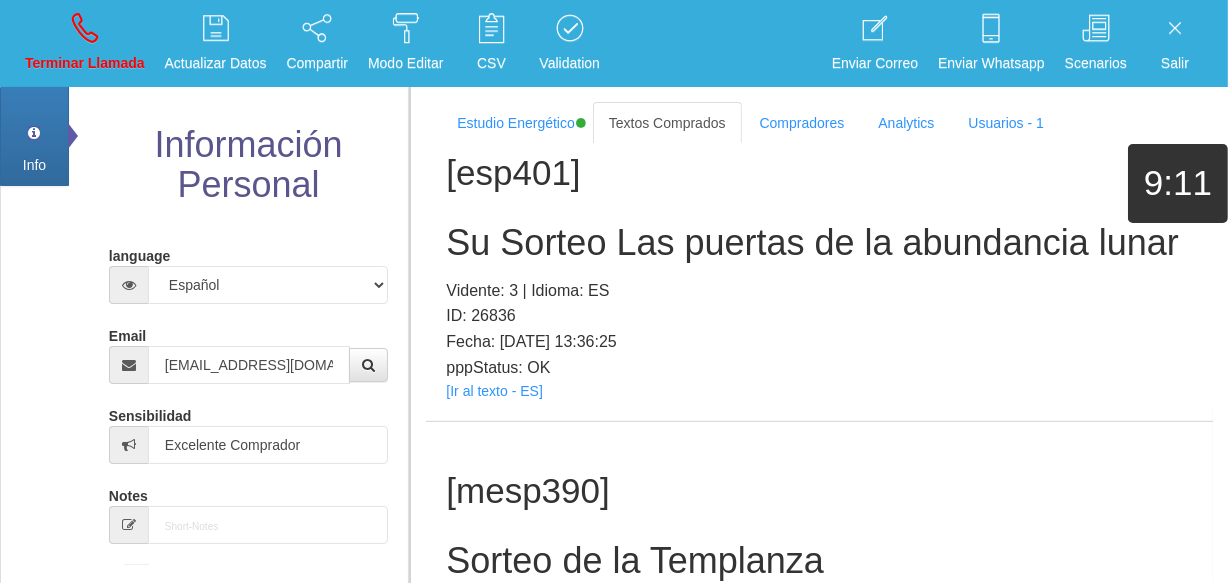 click on "Su Sorteo Las puertas de la abundancia lunar" at bounding box center [819, 243] 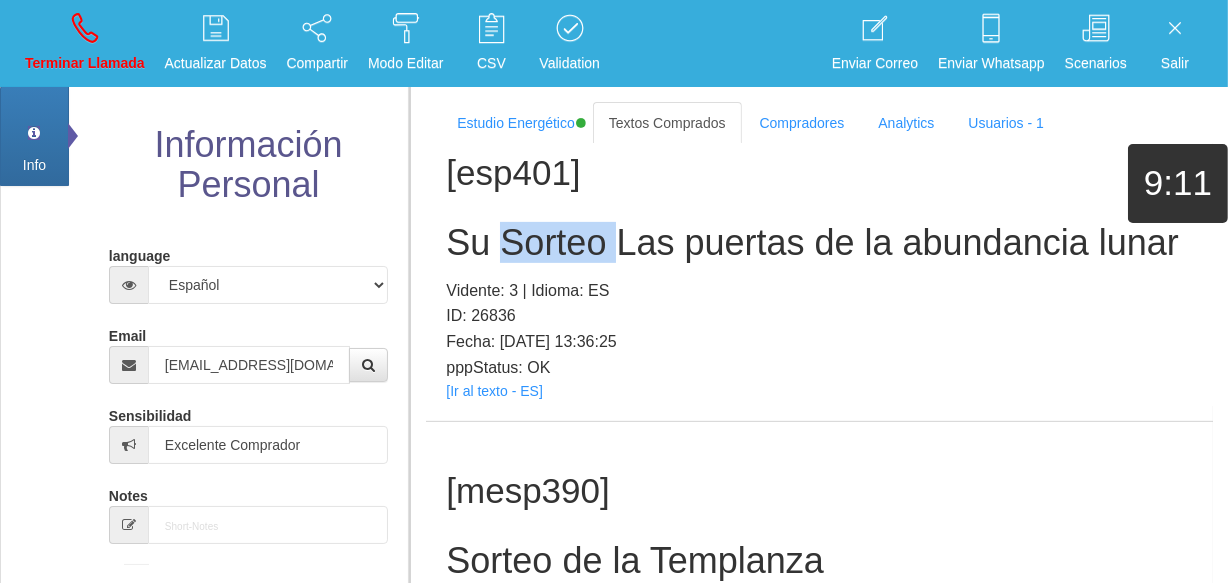 click on "Su Sorteo Las puertas de la abundancia lunar" at bounding box center (819, 243) 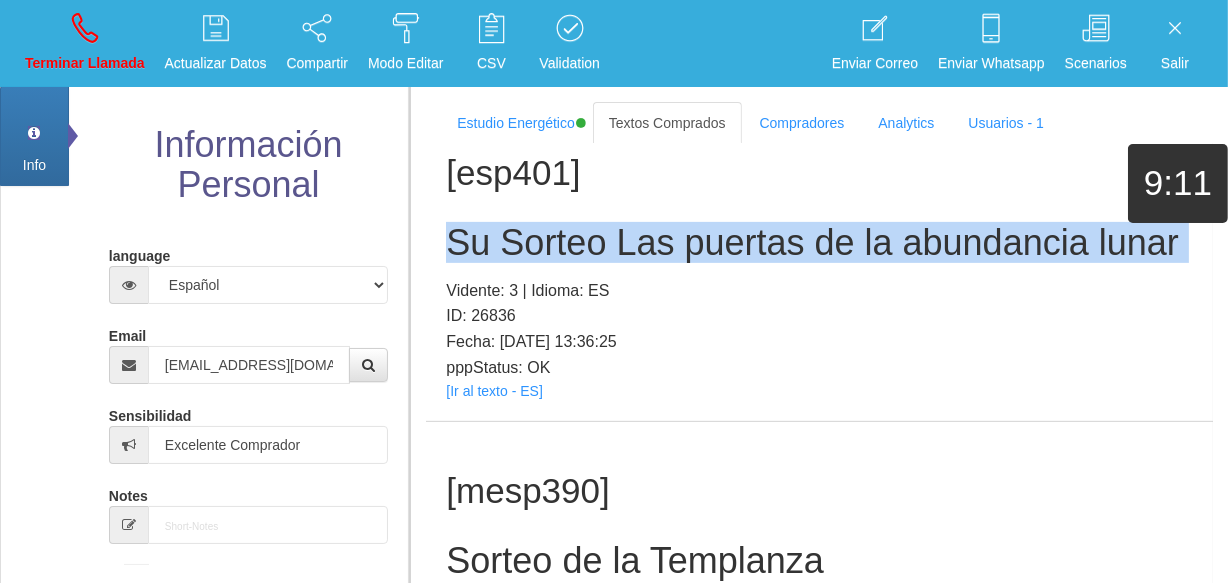 click on "Su Sorteo Las puertas de la abundancia lunar" at bounding box center [819, 243] 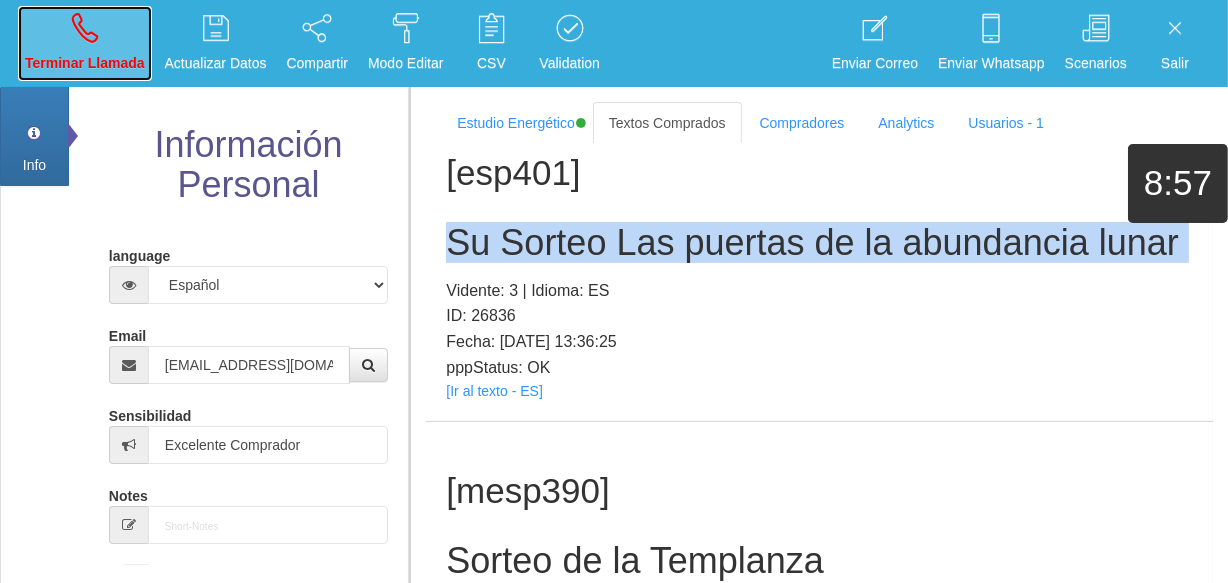 click on "Terminar Llamada" at bounding box center [85, 43] 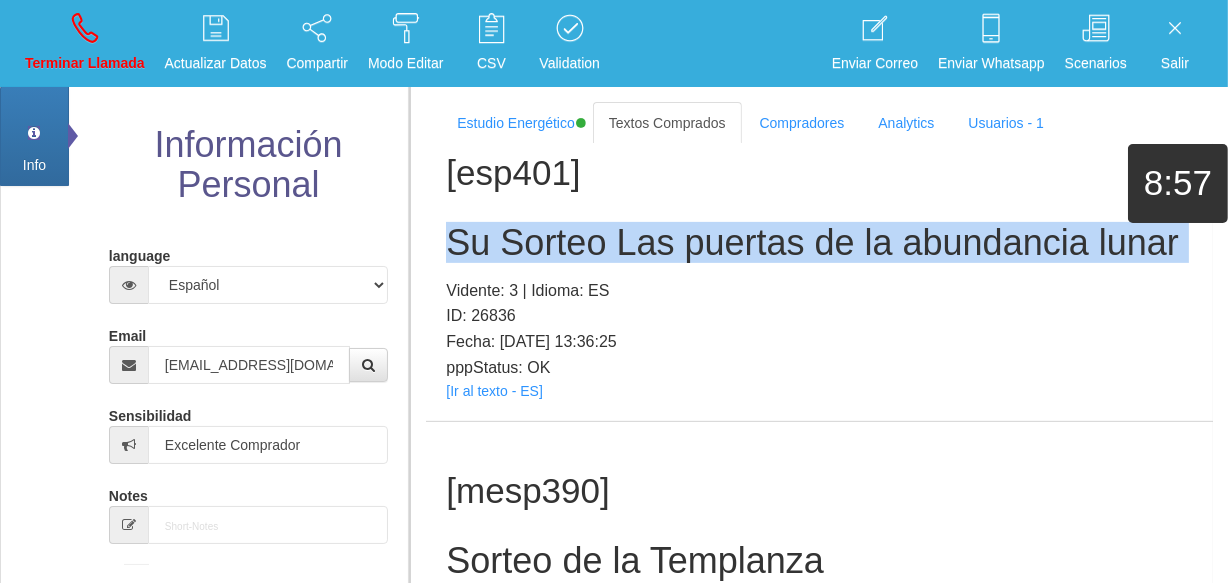 type 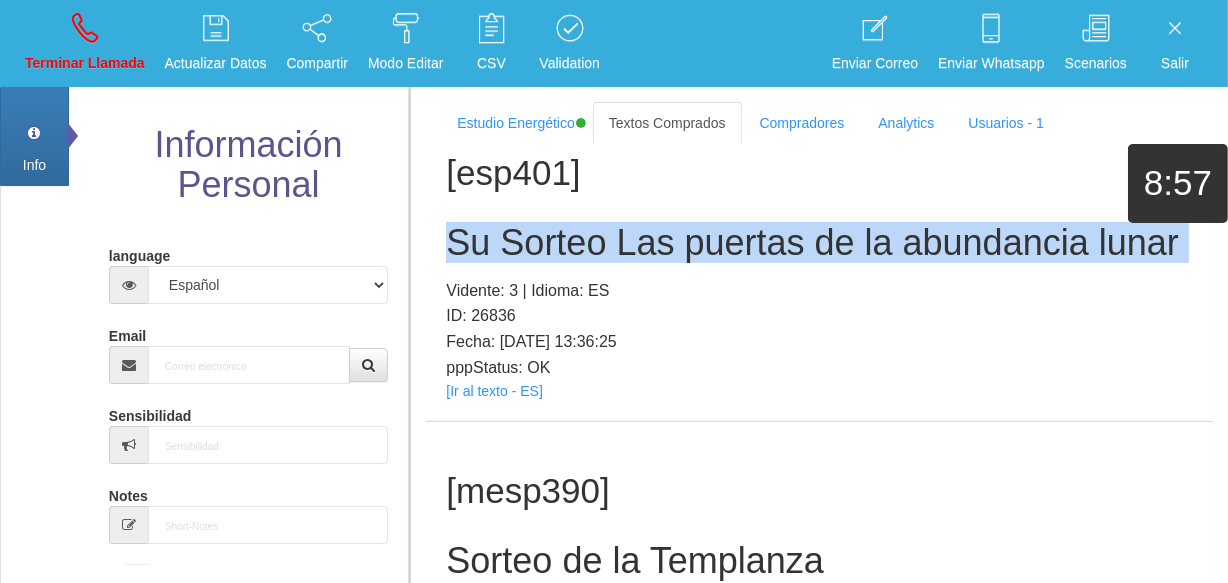 type 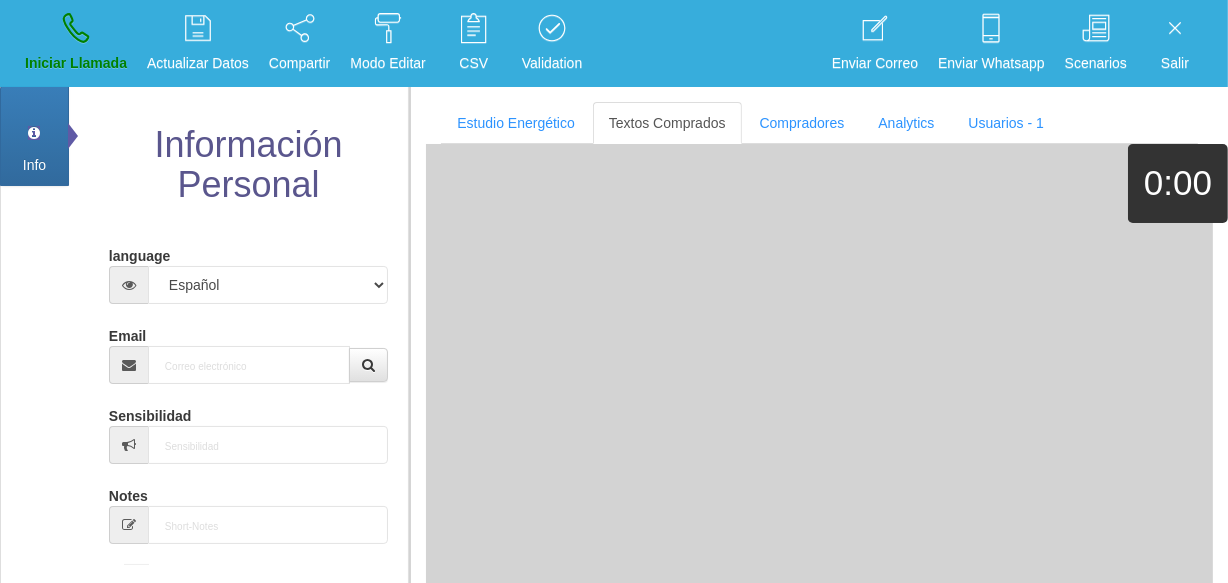 scroll, scrollTop: 0, scrollLeft: 0, axis: both 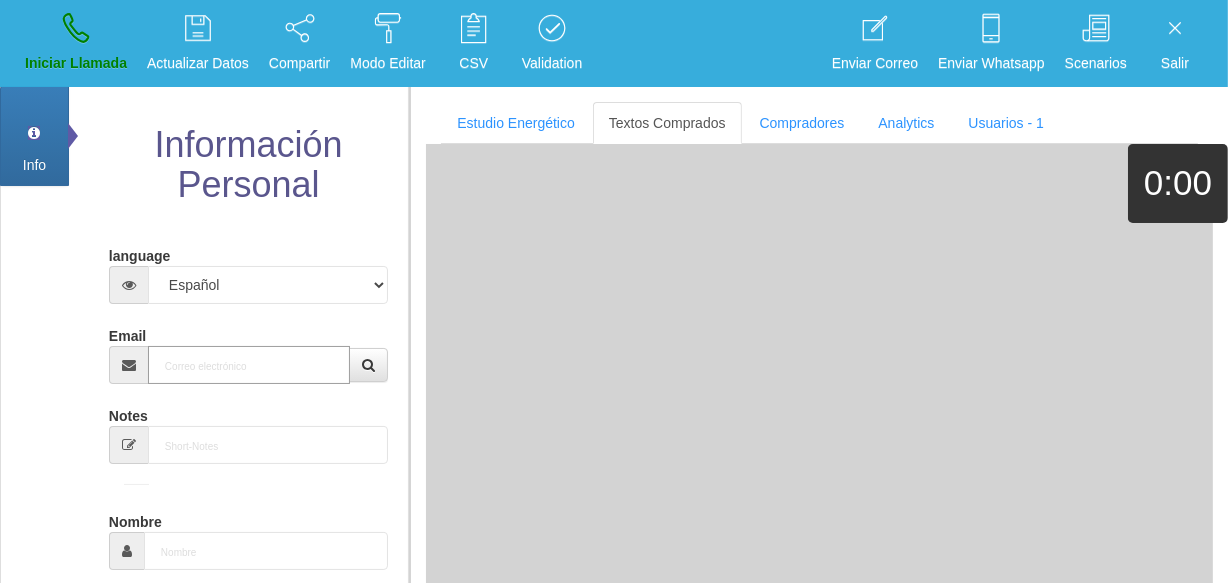click on "Email" at bounding box center (249, 365) 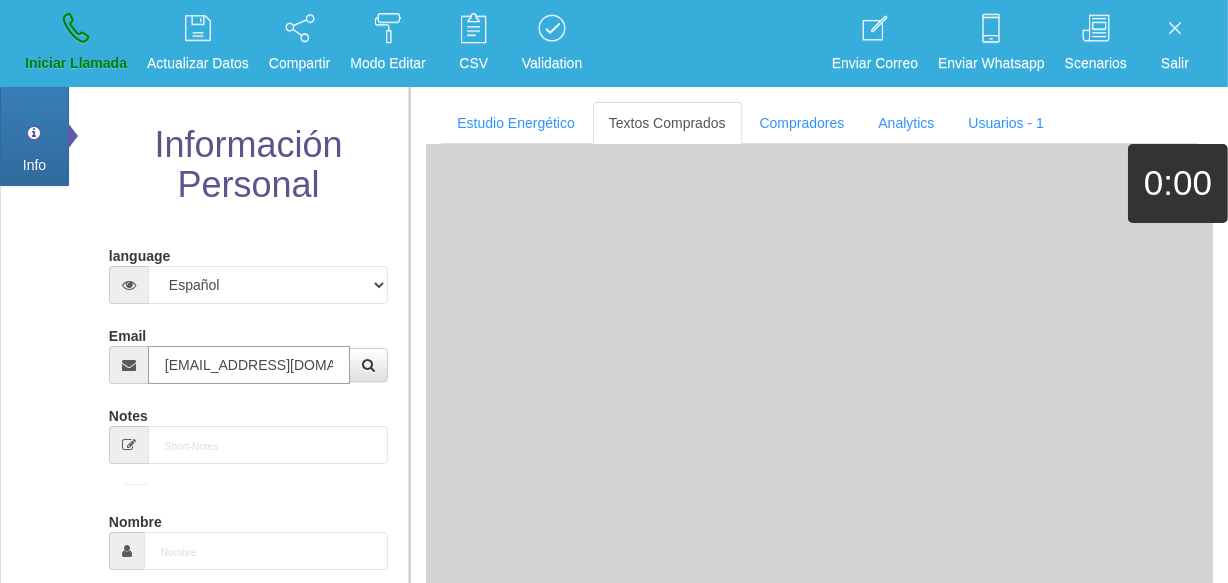 scroll, scrollTop: 0, scrollLeft: 22, axis: horizontal 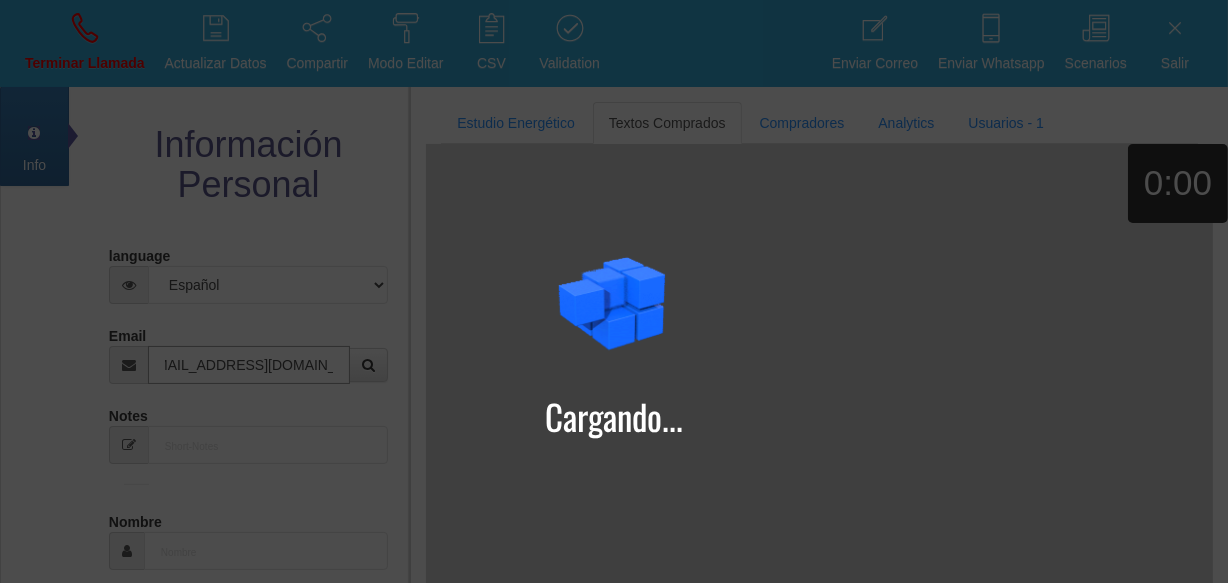 type on "[EMAIL_ADDRESS][DOMAIN_NAME]" 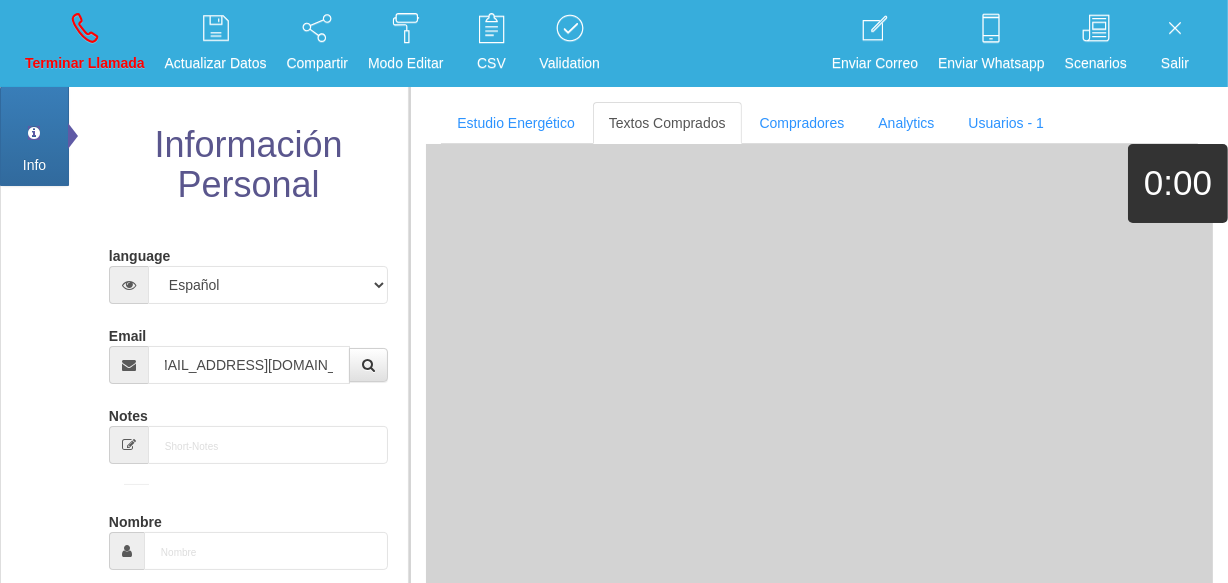 type on "[DATE]" 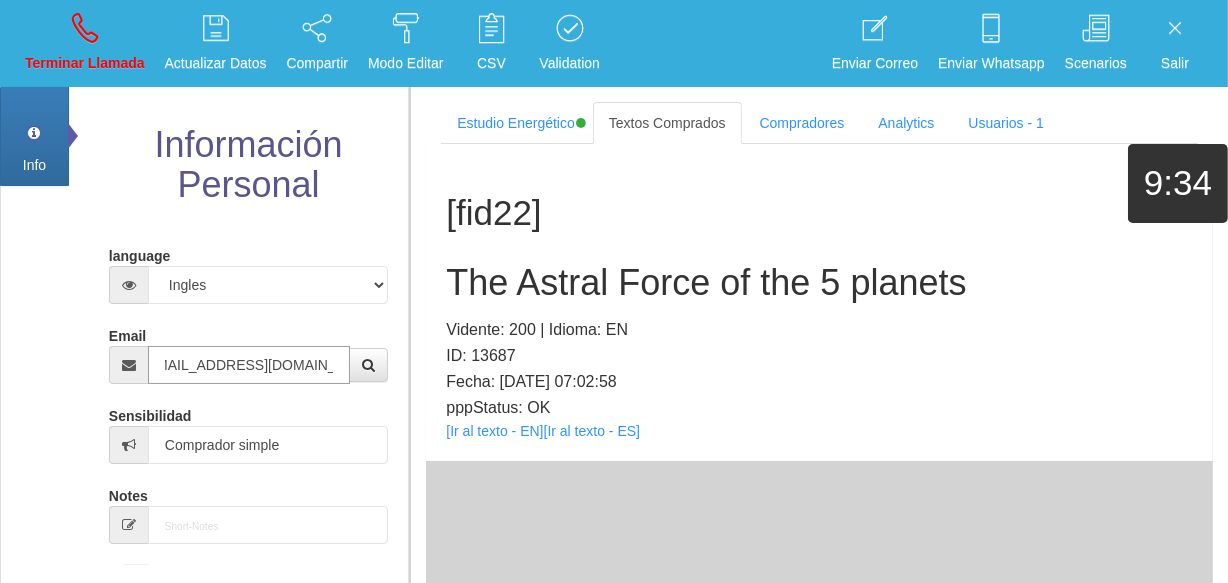 scroll, scrollTop: 0, scrollLeft: 0, axis: both 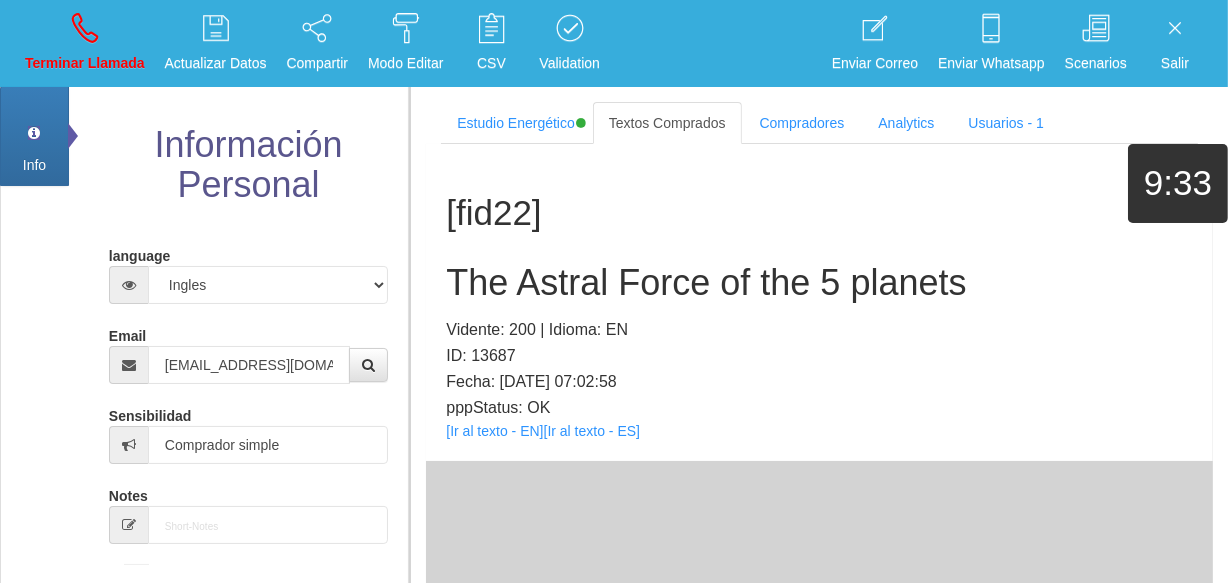 click on "pppStatus: OK" at bounding box center (819, 408) 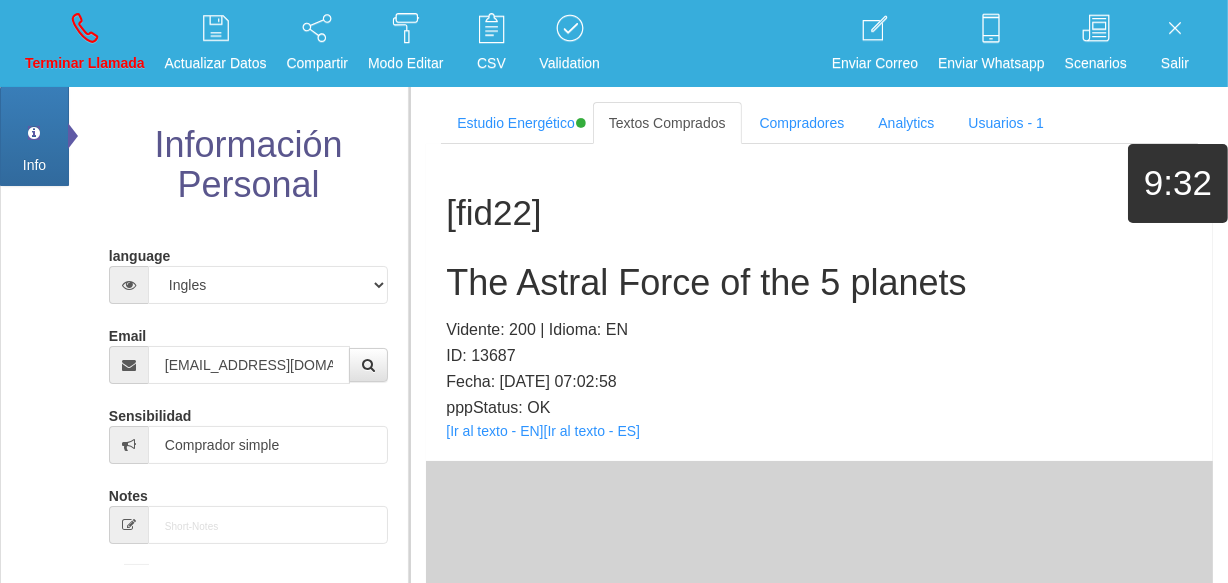 click on "pppStatus: OK" at bounding box center (819, 408) 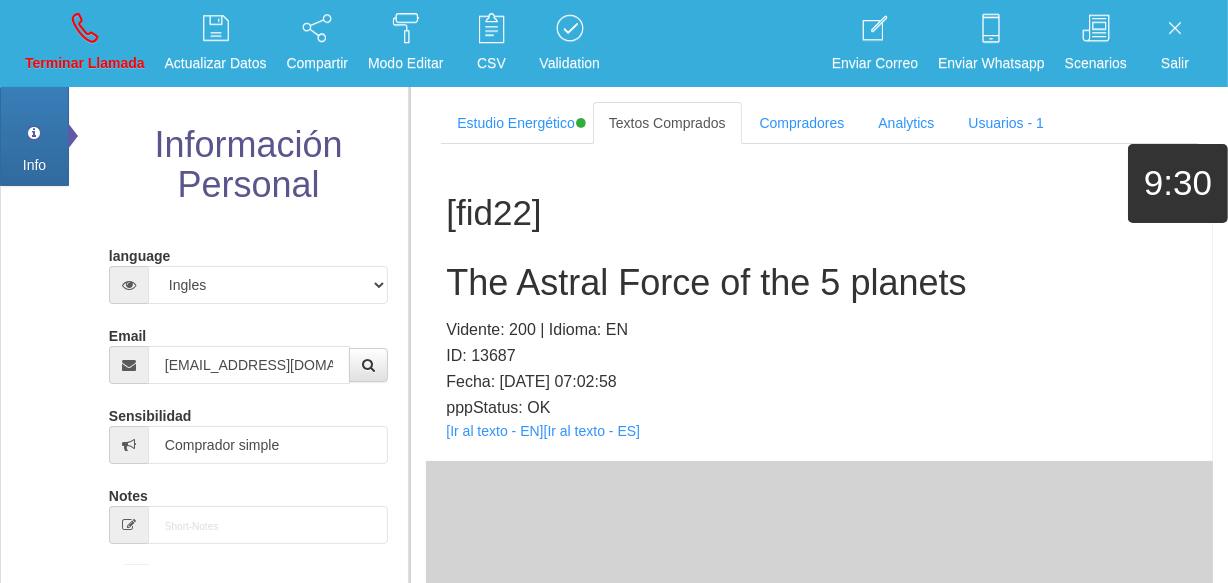 drag, startPoint x: 509, startPoint y: 449, endPoint x: 501, endPoint y: 442, distance: 10.630146 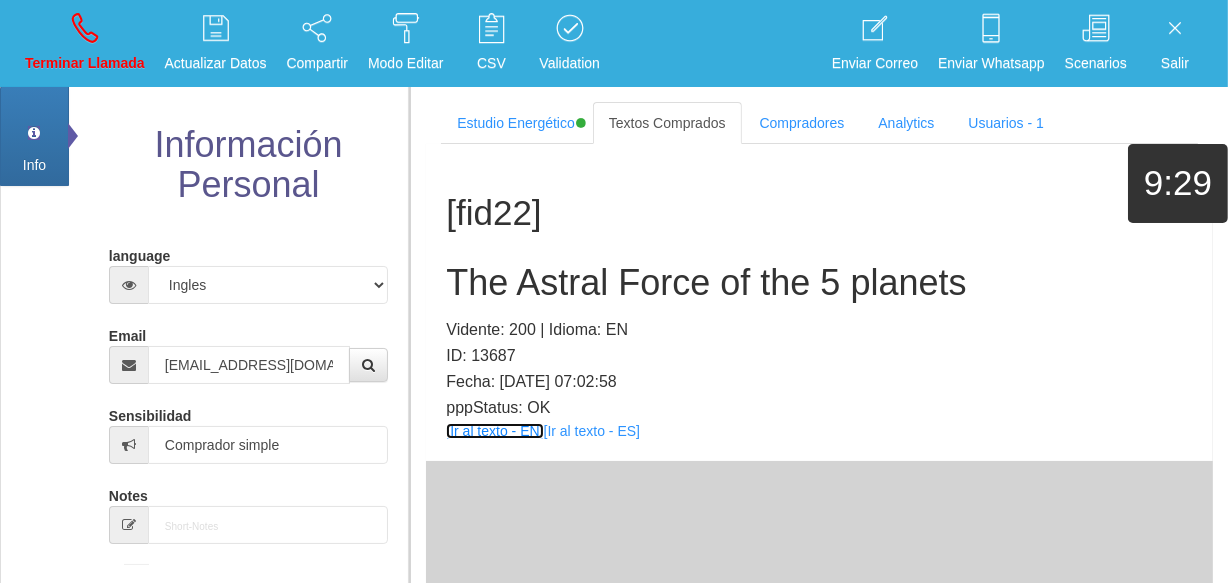 click on "[Ir al texto - EN]" at bounding box center [494, 431] 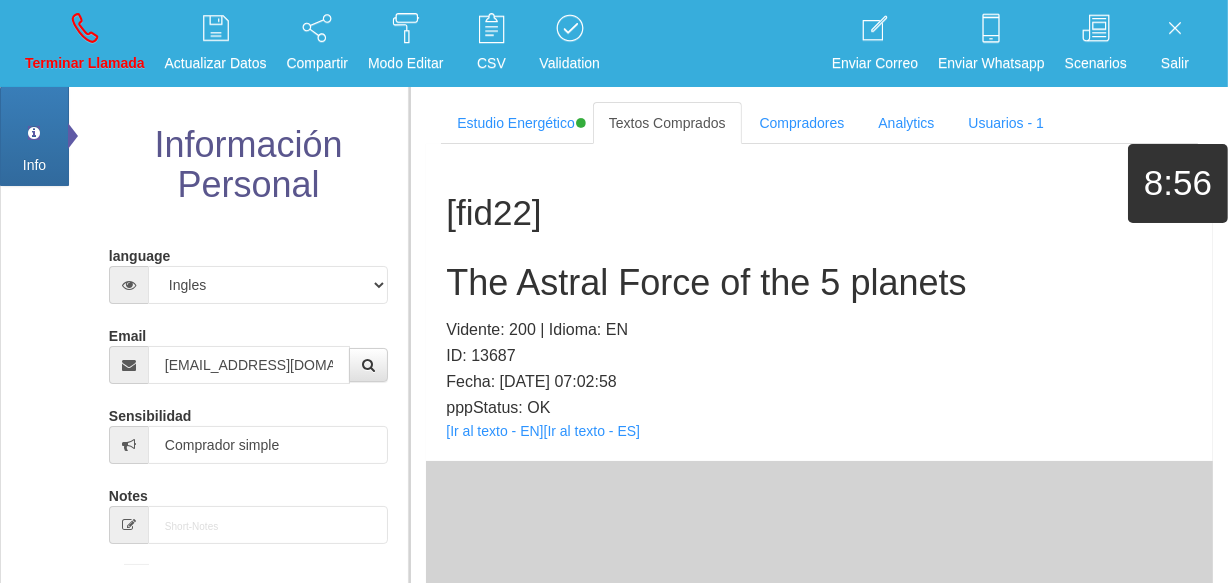 click on "The Astral Force of the 5 planets" at bounding box center (819, 283) 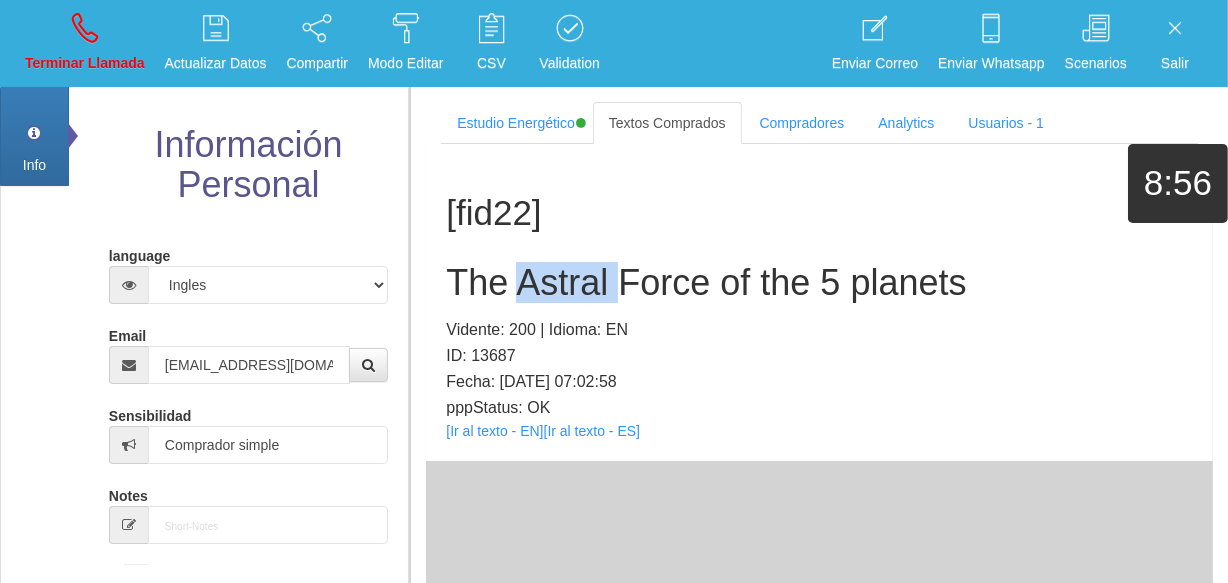 click on "The Astral Force of the 5 planets" at bounding box center (819, 283) 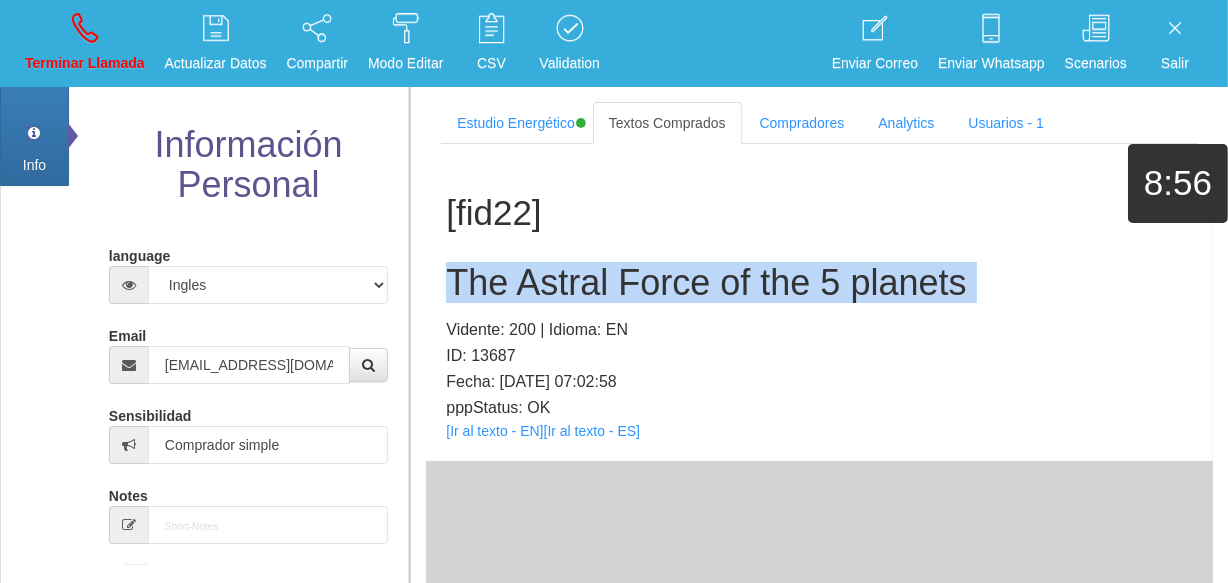 click on "The Astral Force of the 5 planets" at bounding box center (819, 283) 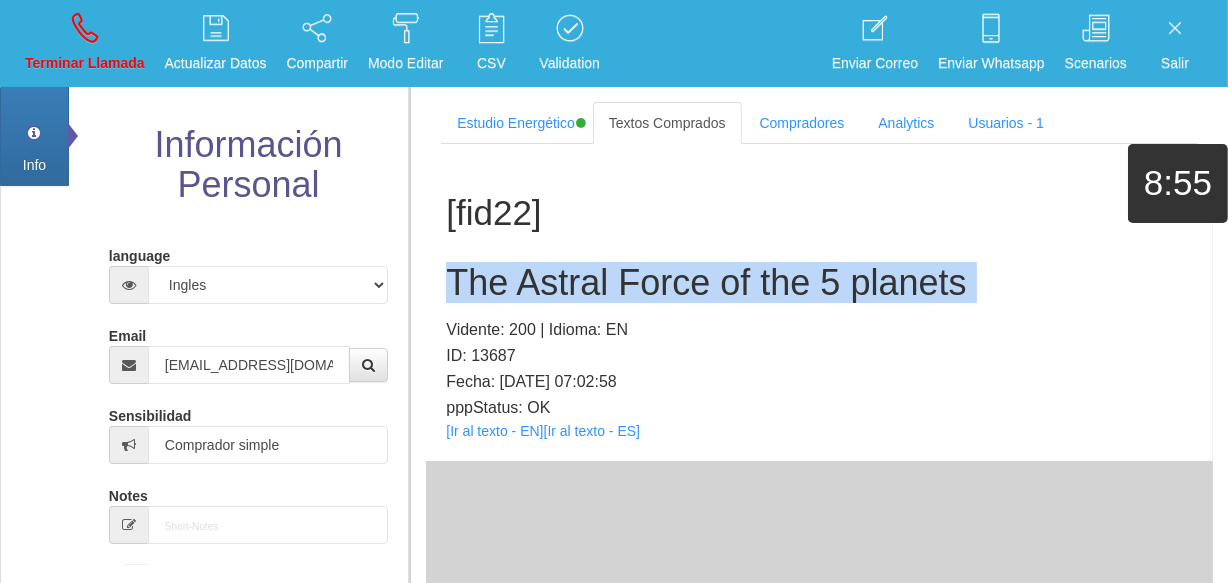 copy on "The Astral Force of the 5 planets" 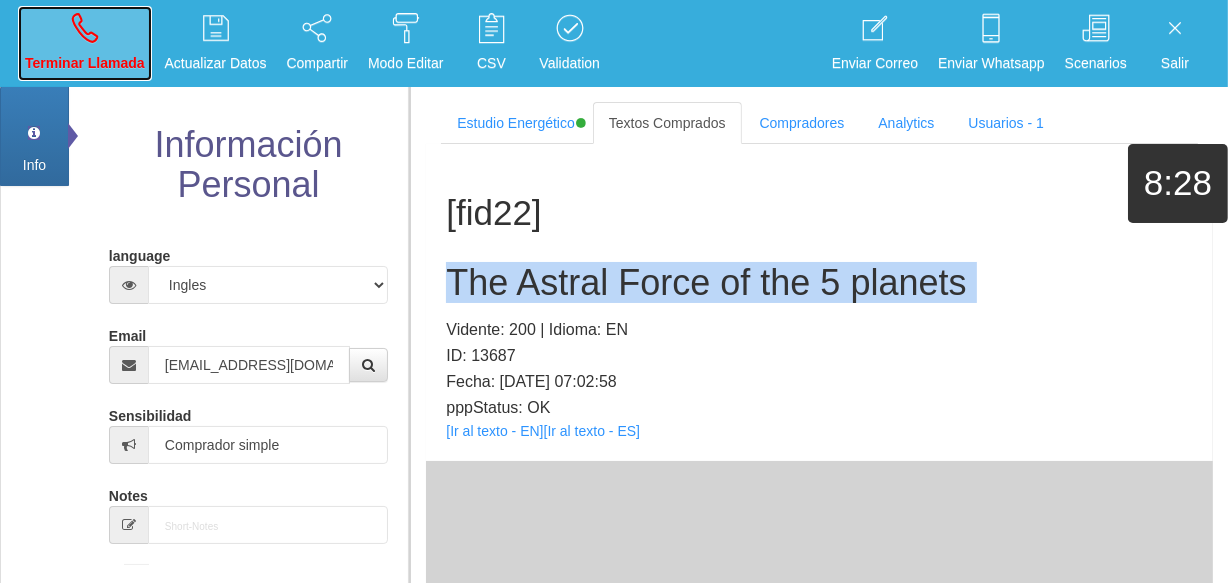 drag, startPoint x: 94, startPoint y: 45, endPoint x: 258, endPoint y: 268, distance: 276.81223 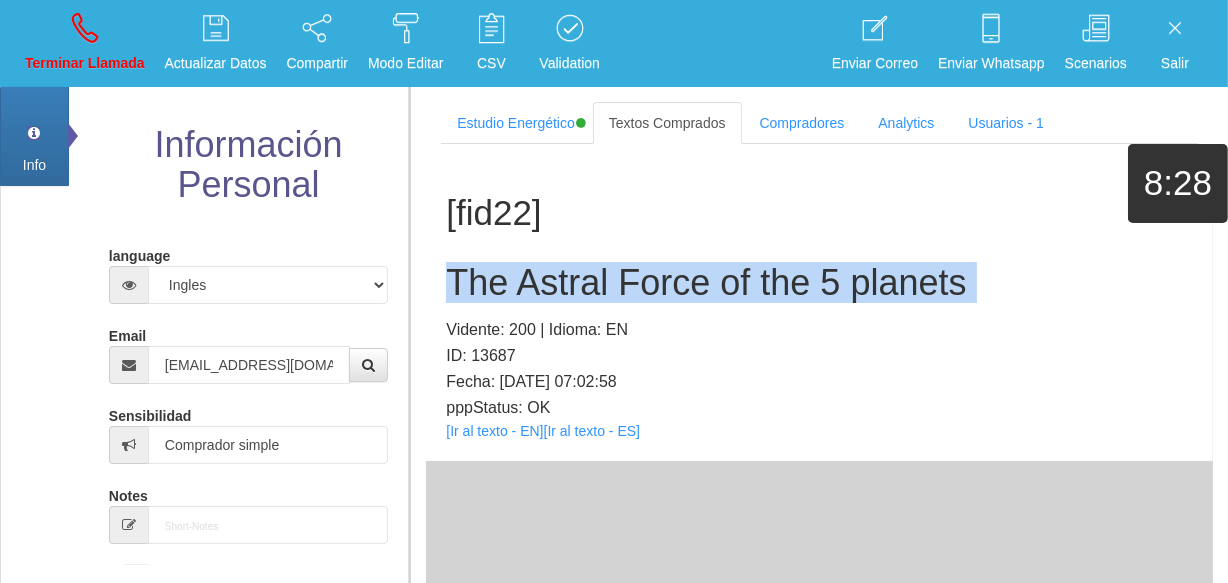 type 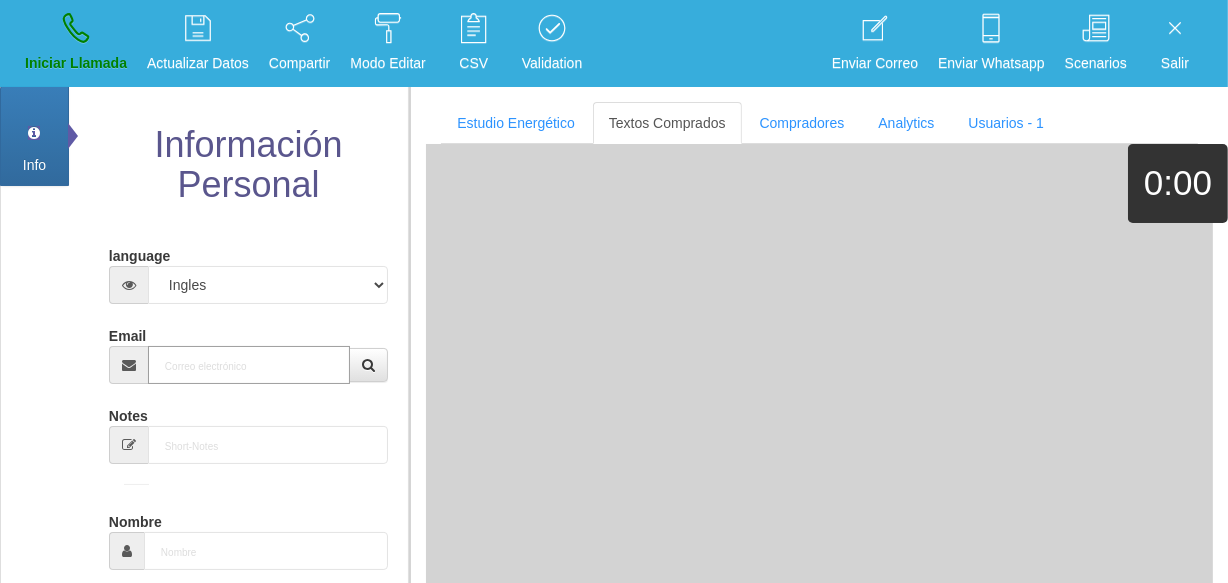 click on "Email" at bounding box center [249, 365] 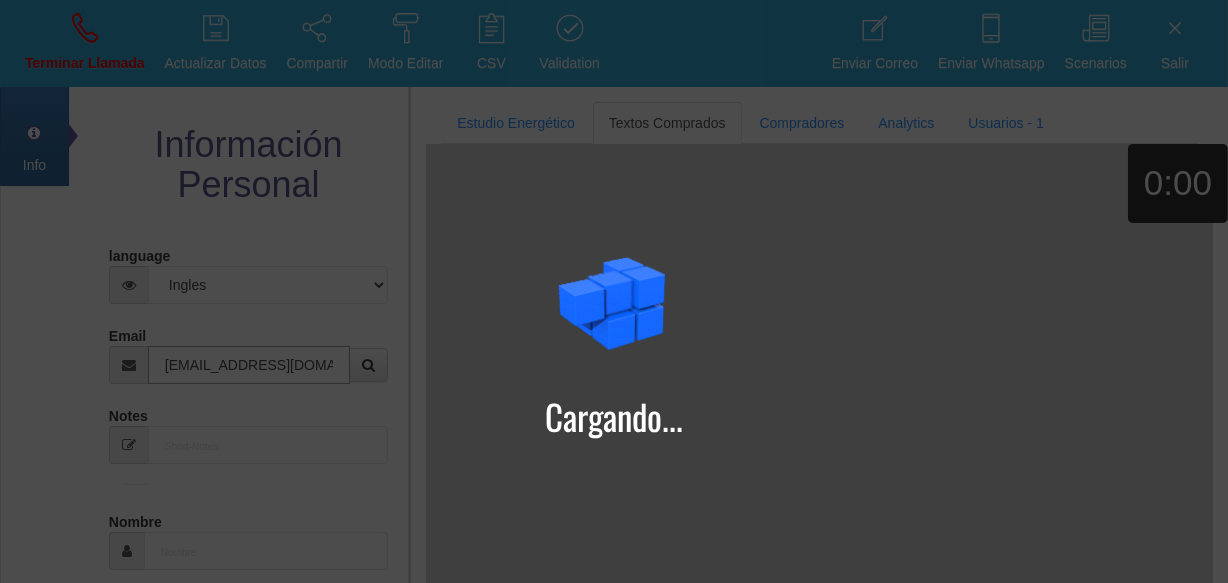 type on "[EMAIL_ADDRESS][DOMAIN_NAME]" 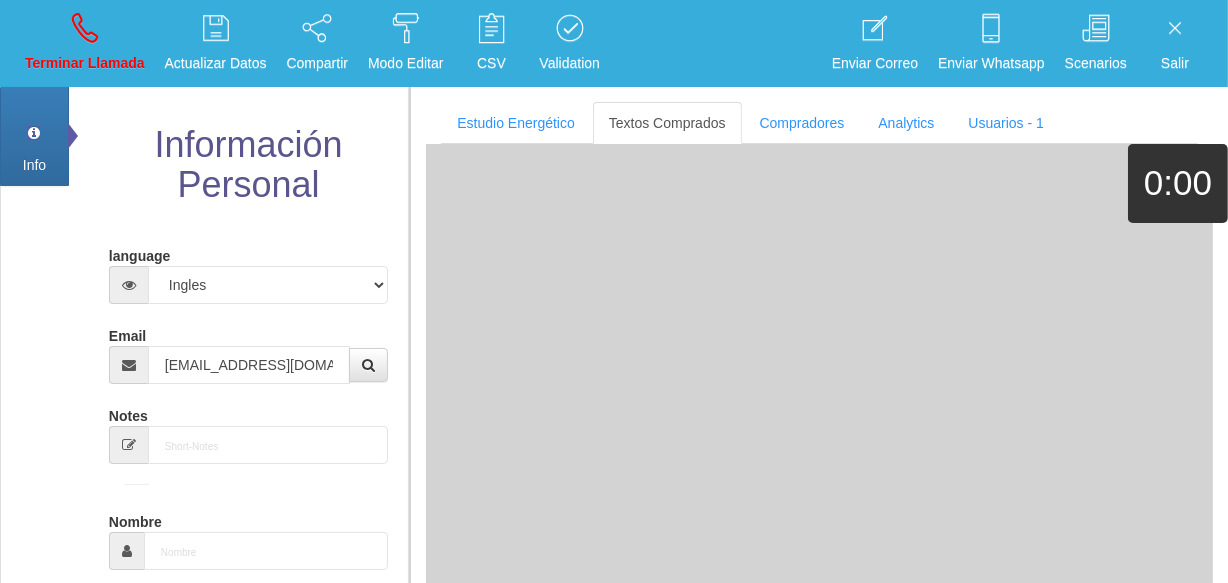 type on "[DATE]" 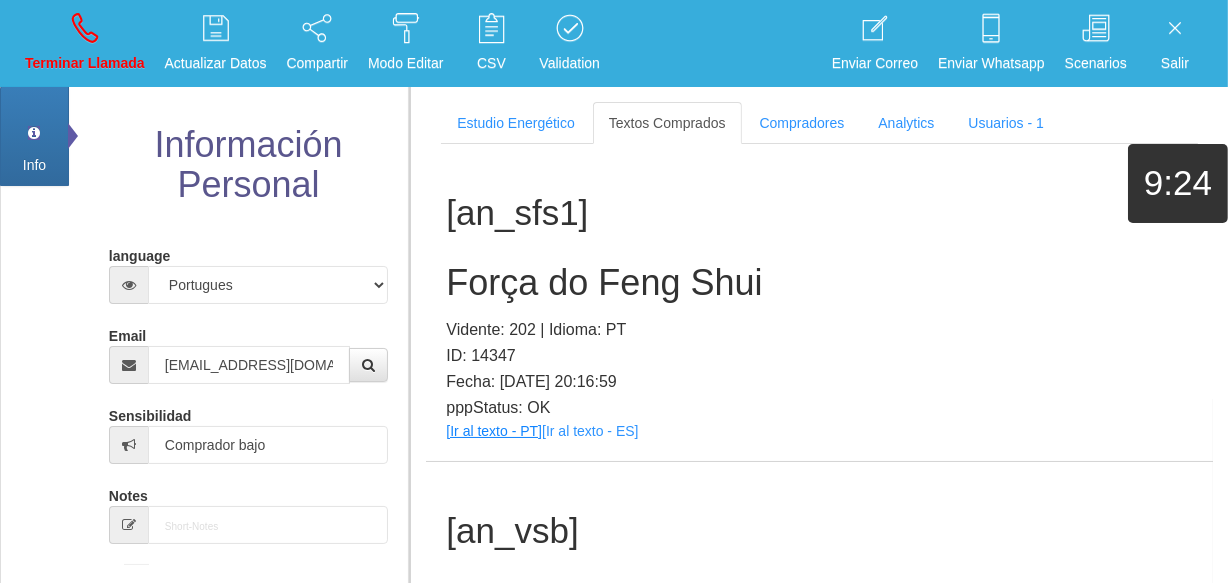 drag, startPoint x: 517, startPoint y: 444, endPoint x: 508, endPoint y: 437, distance: 11.401754 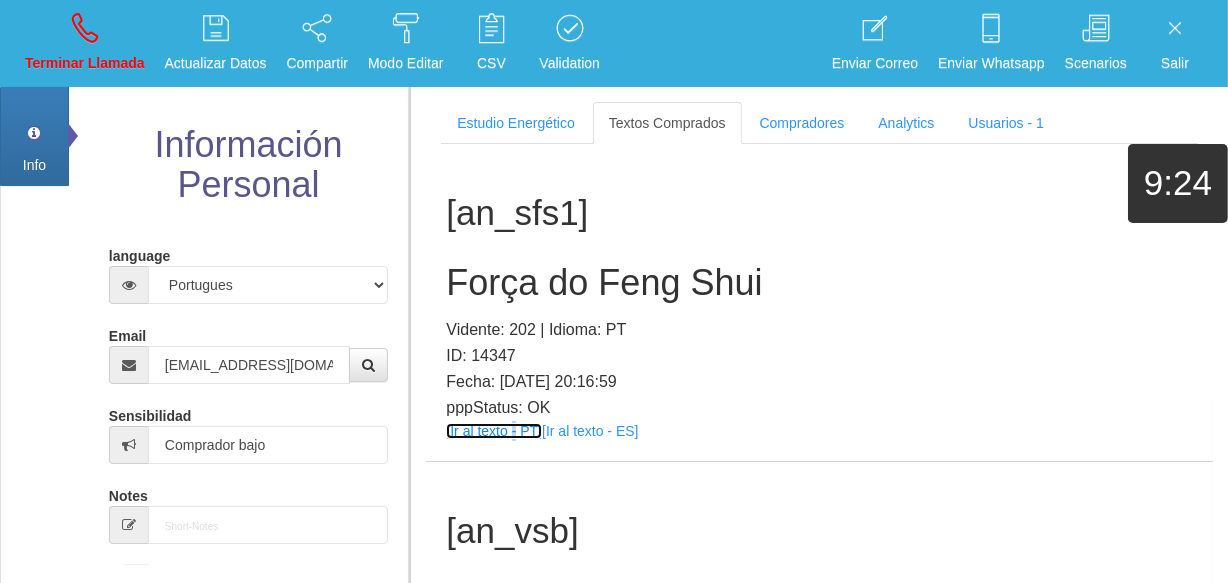 click on "[Ir al texto - PT]" at bounding box center (494, 431) 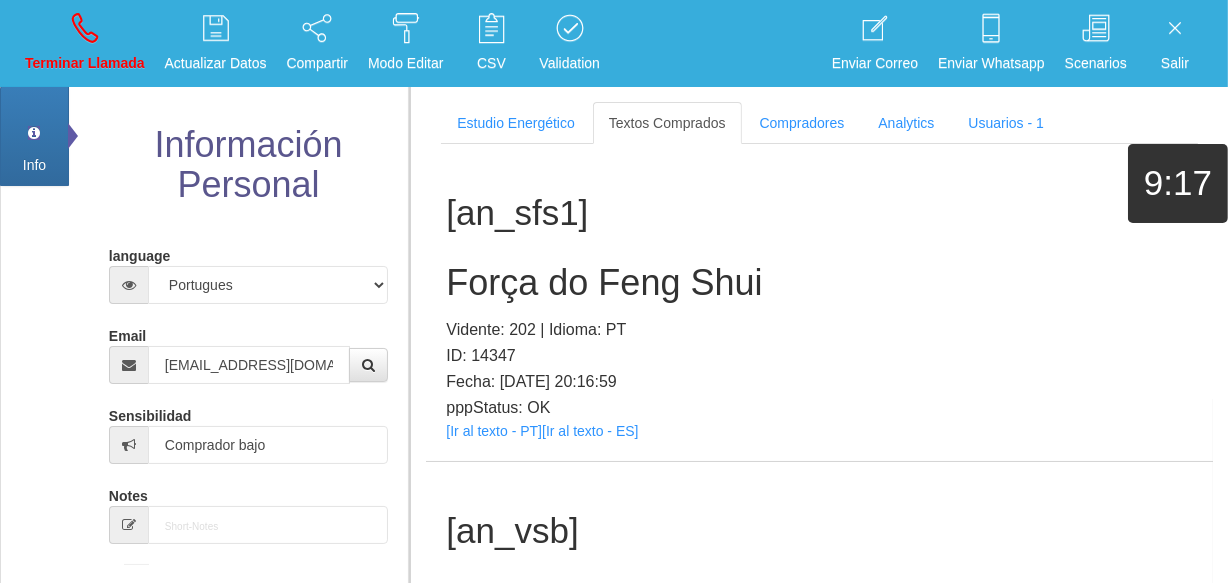 click on "Força do Feng Shui" at bounding box center [819, 283] 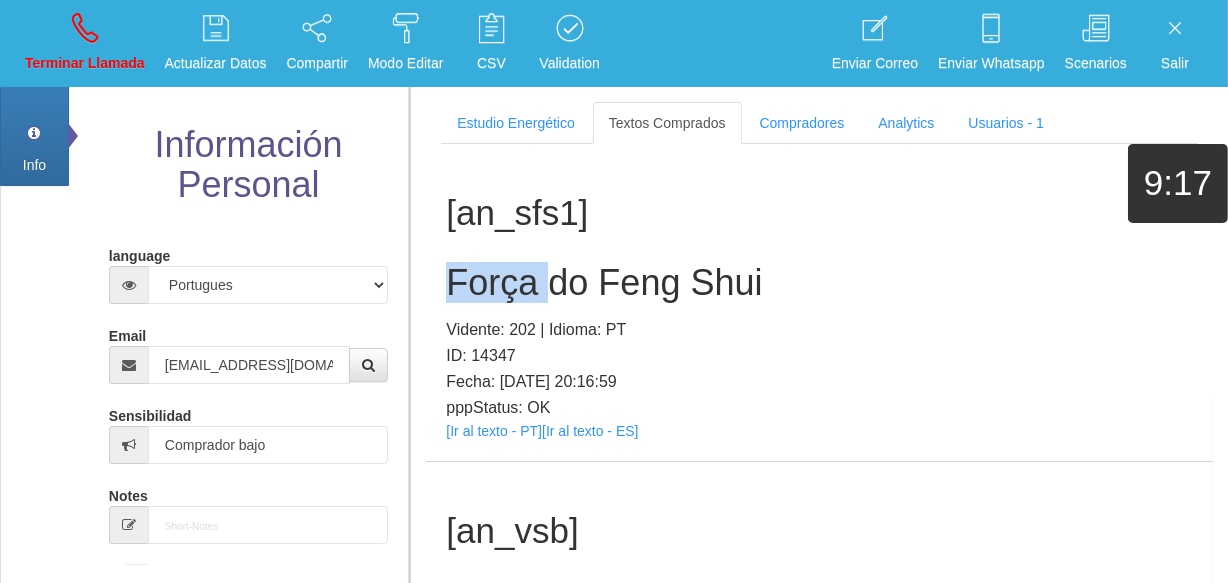 click on "Força do Feng Shui" at bounding box center [819, 283] 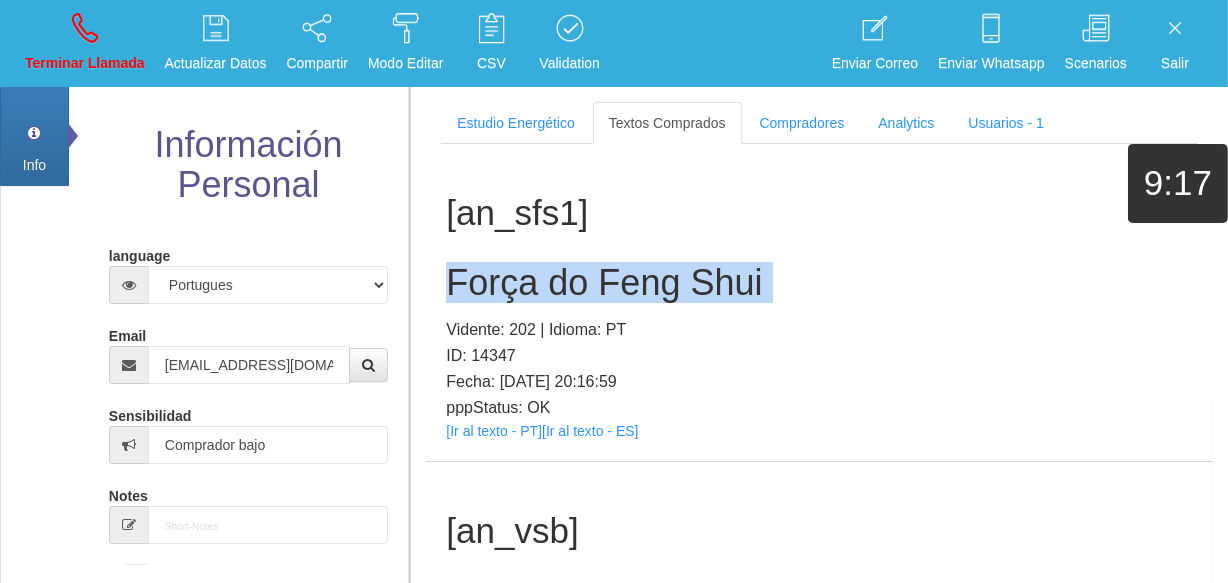 click on "Força do Feng Shui" at bounding box center [819, 283] 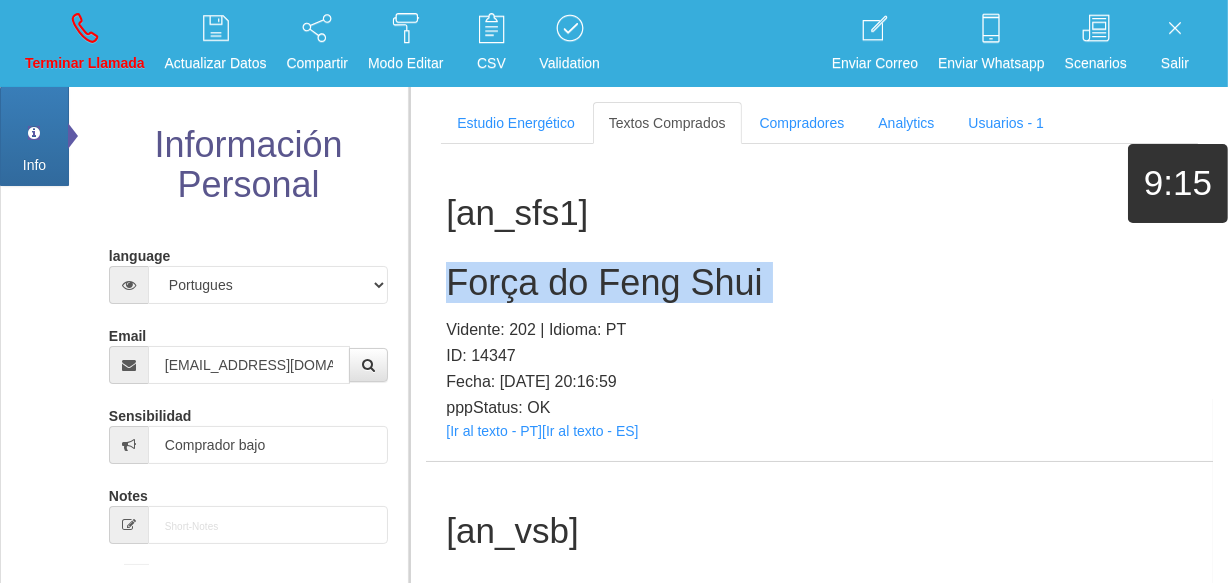 copy on "Força do Feng Shui" 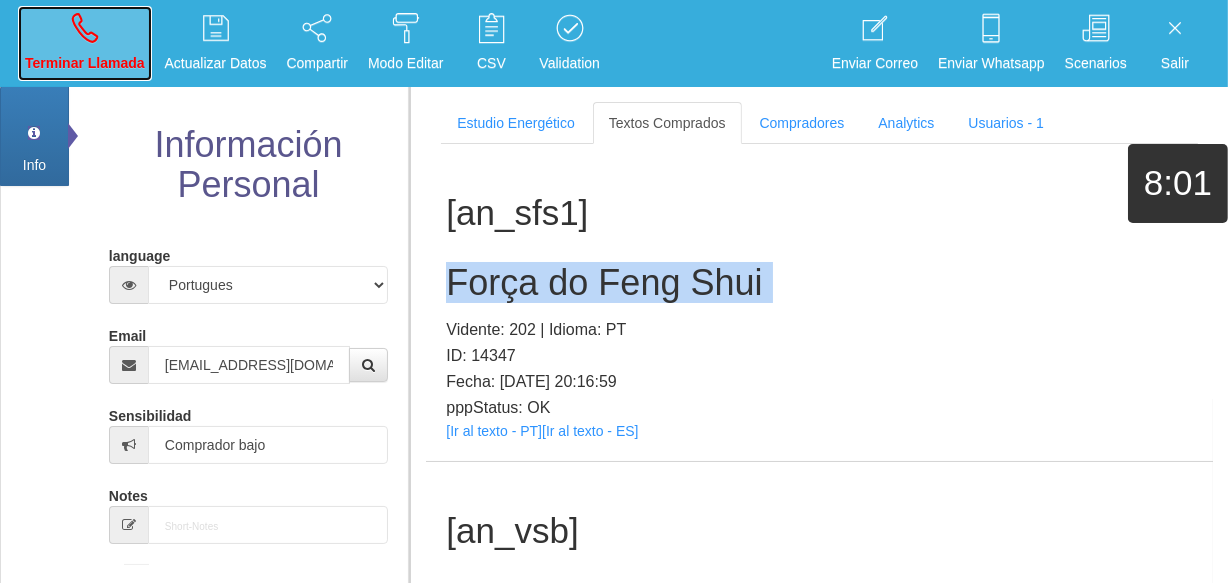 click at bounding box center (85, 28) 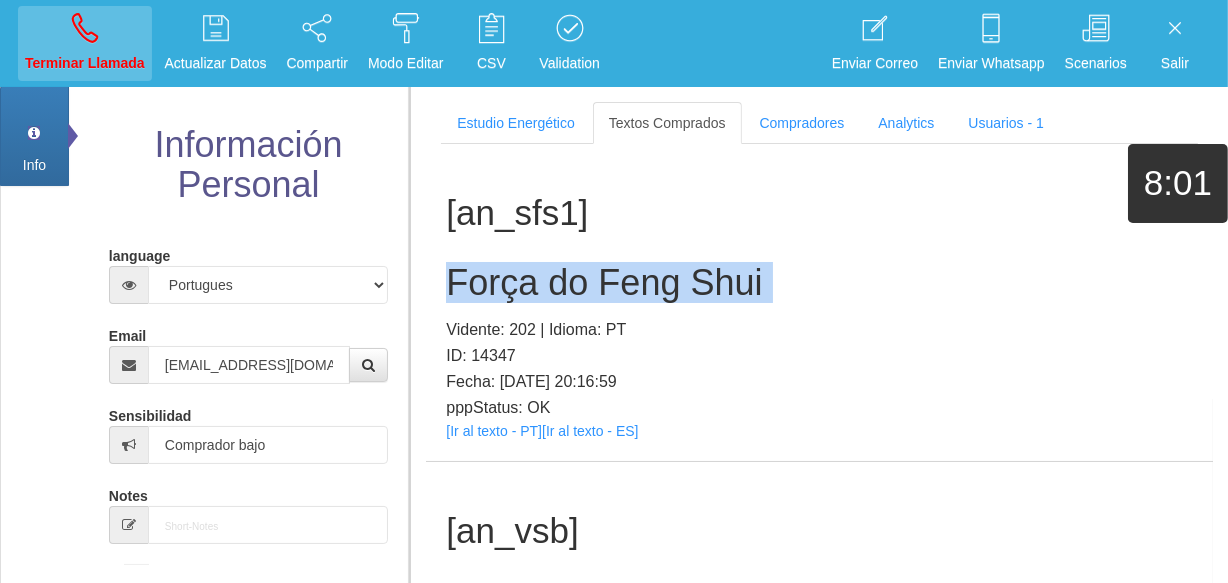 type 